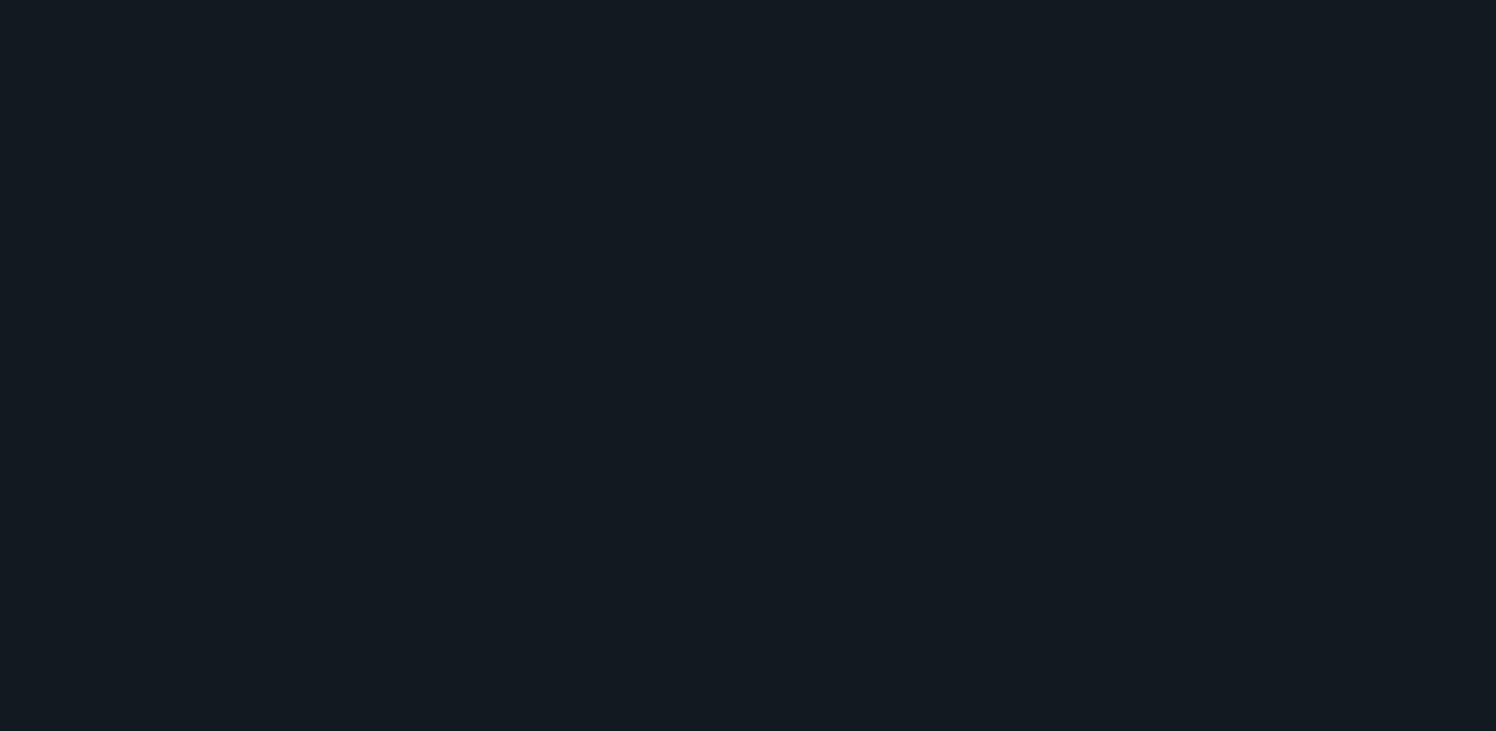 scroll, scrollTop: 0, scrollLeft: 0, axis: both 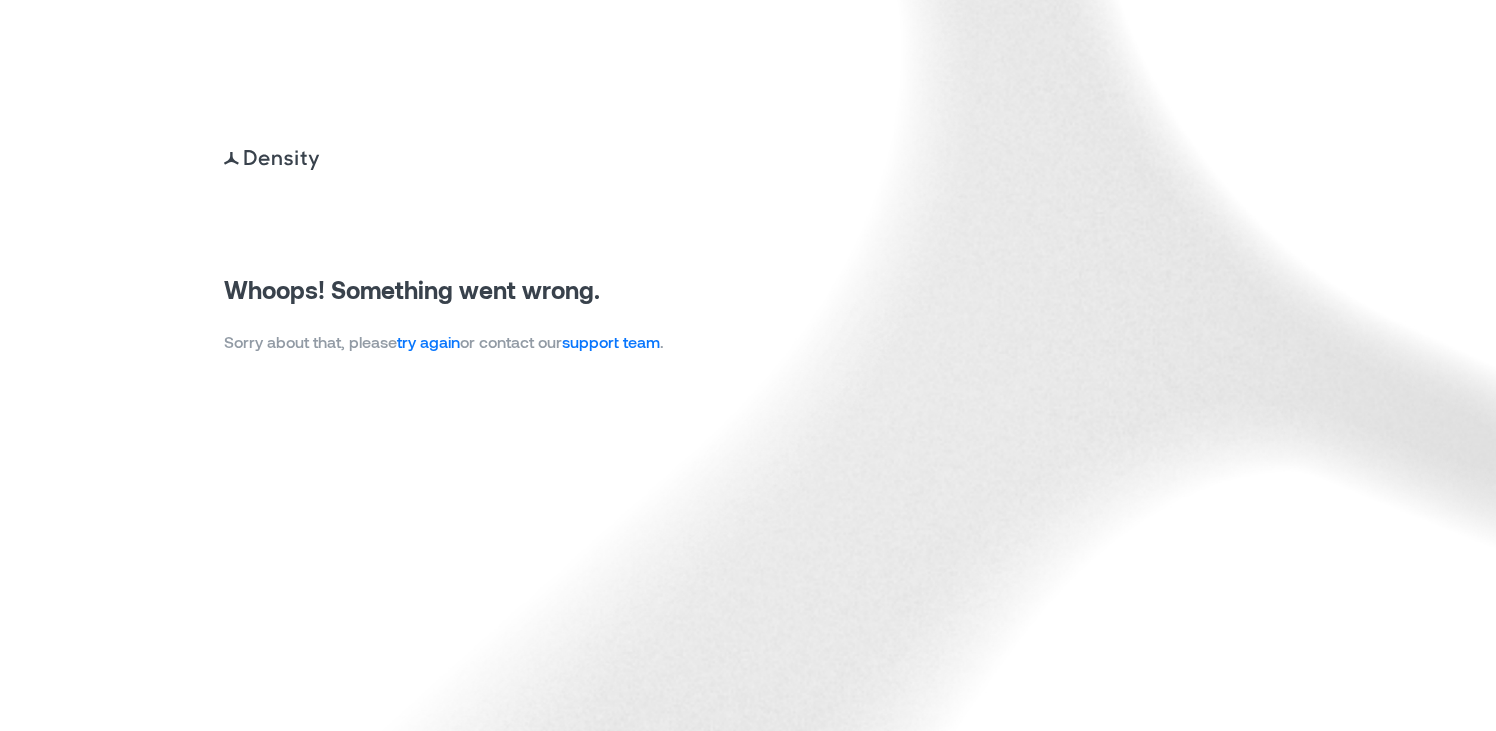 click on "try again" at bounding box center [428, 341] 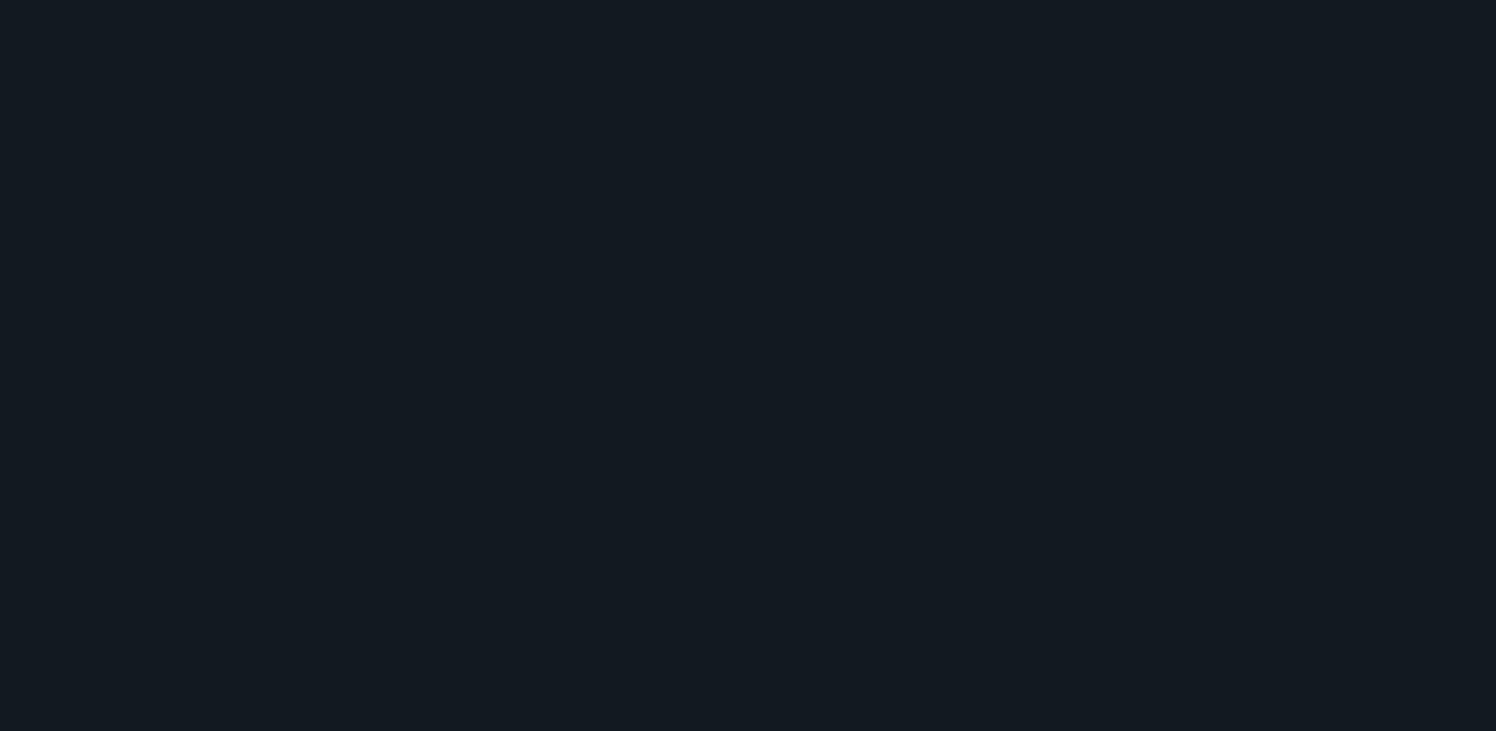 scroll, scrollTop: 0, scrollLeft: 0, axis: both 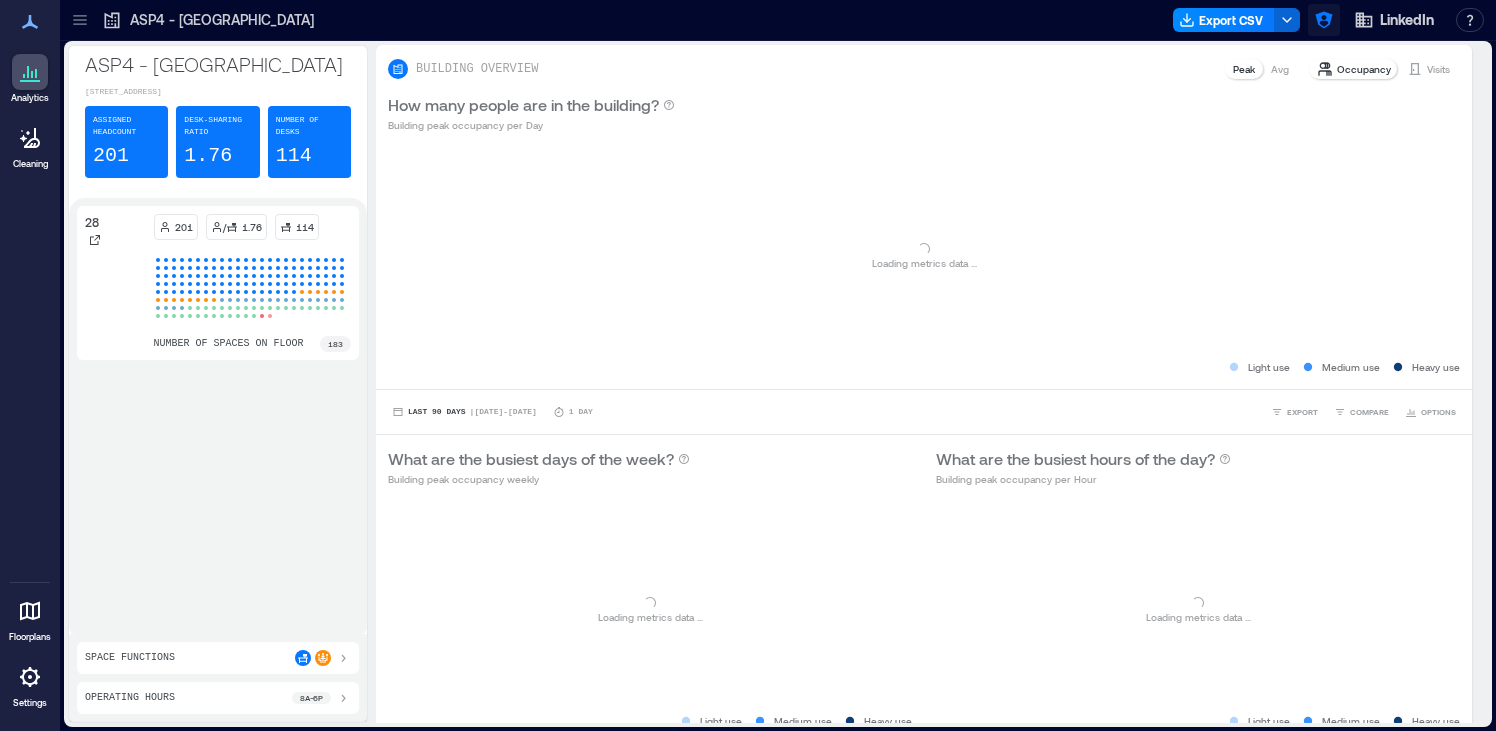 click at bounding box center (1324, 20) 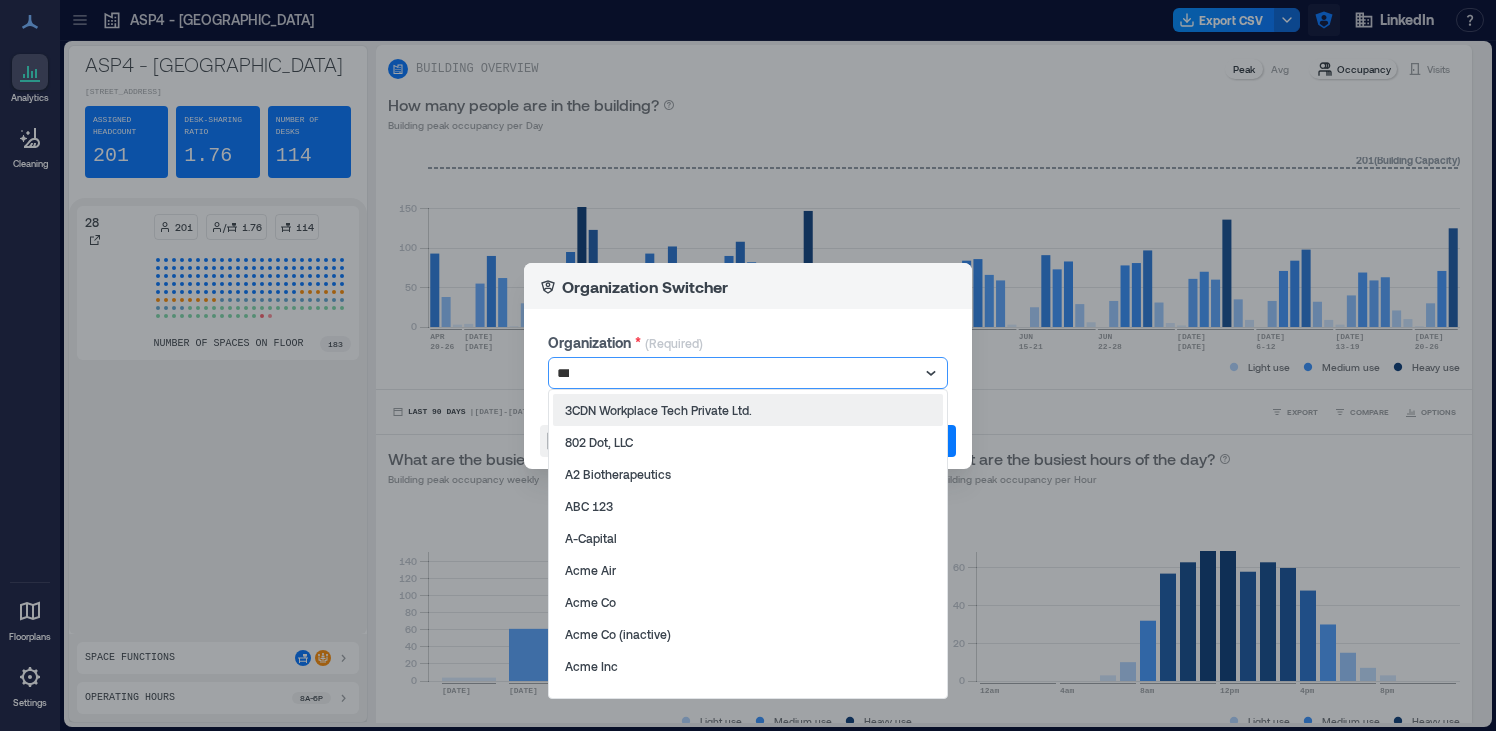 type on "****" 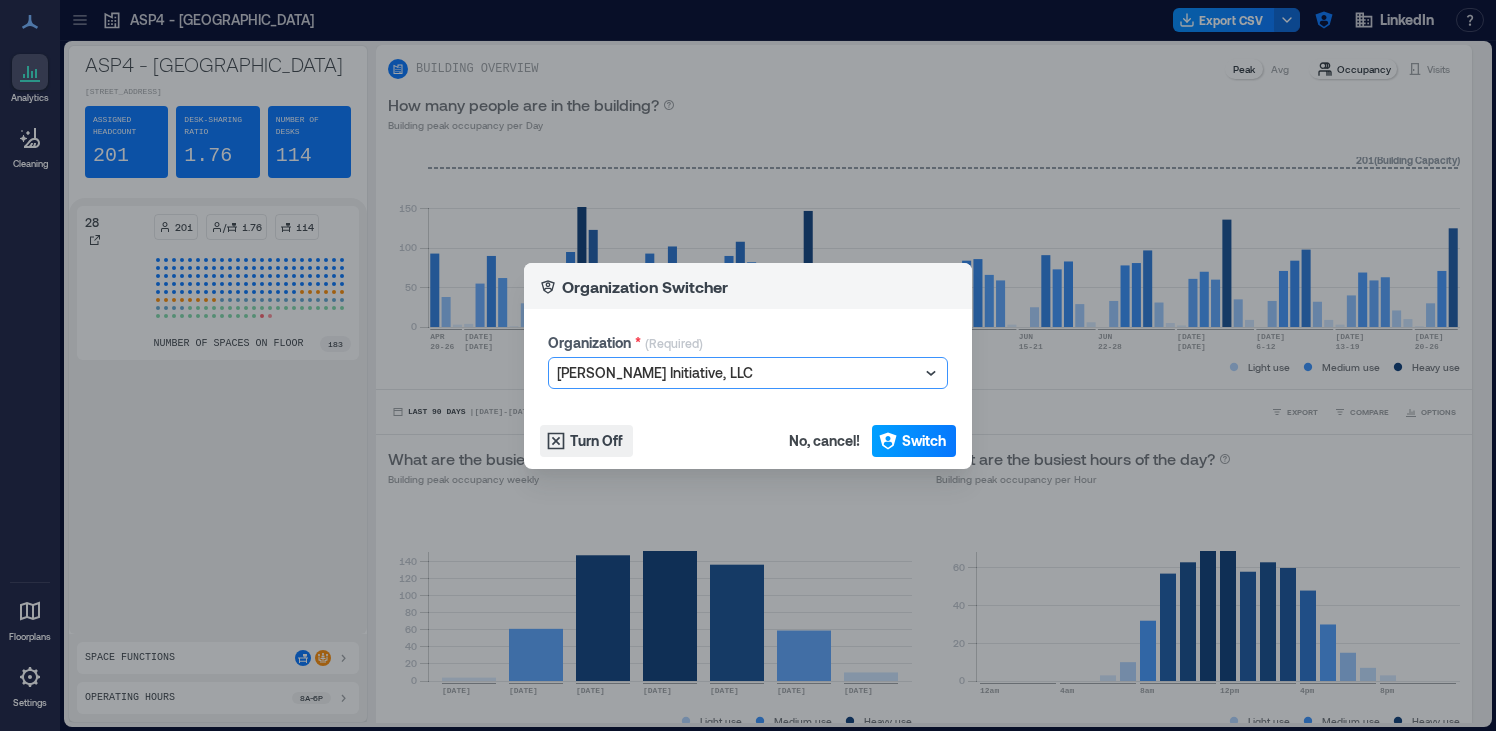 click on "Switch" at bounding box center (924, 441) 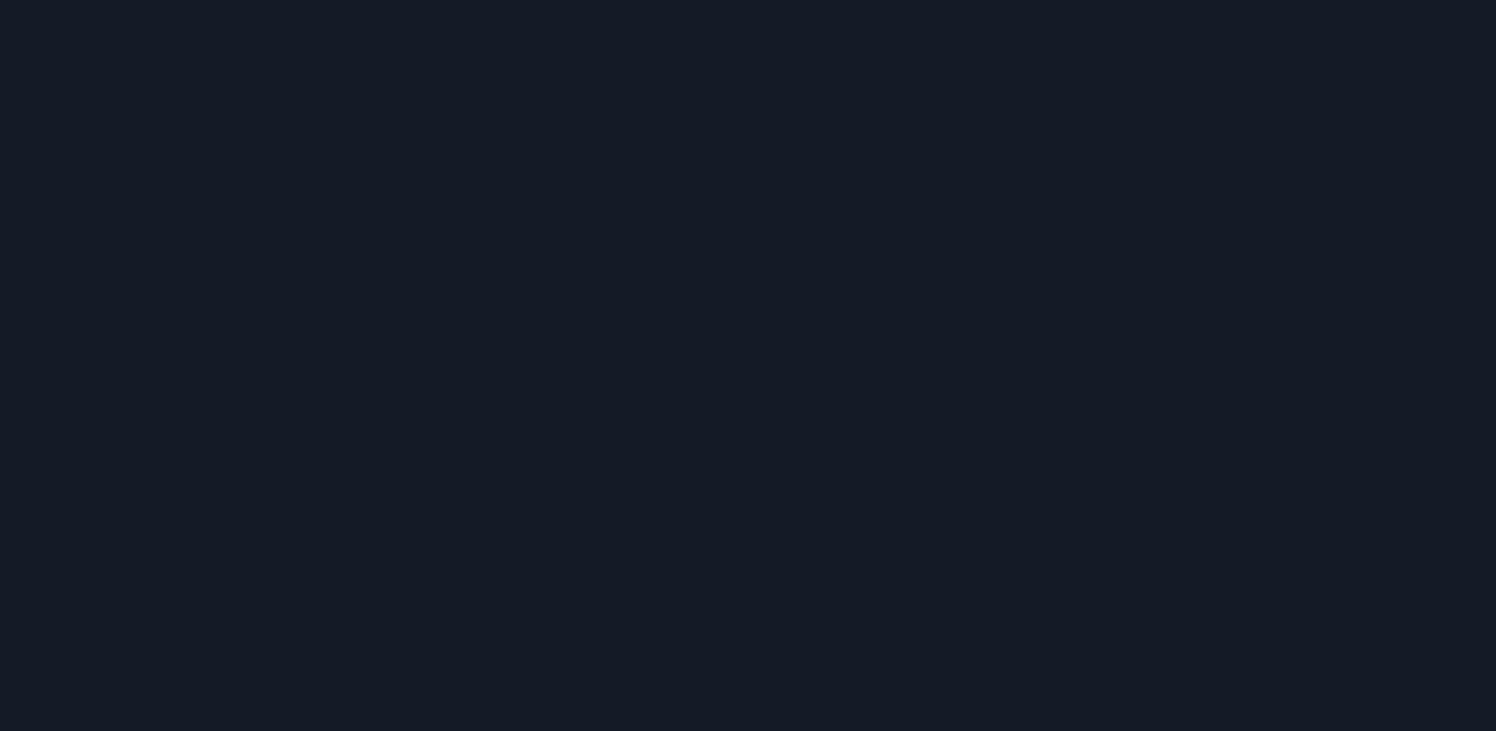 scroll, scrollTop: 0, scrollLeft: 0, axis: both 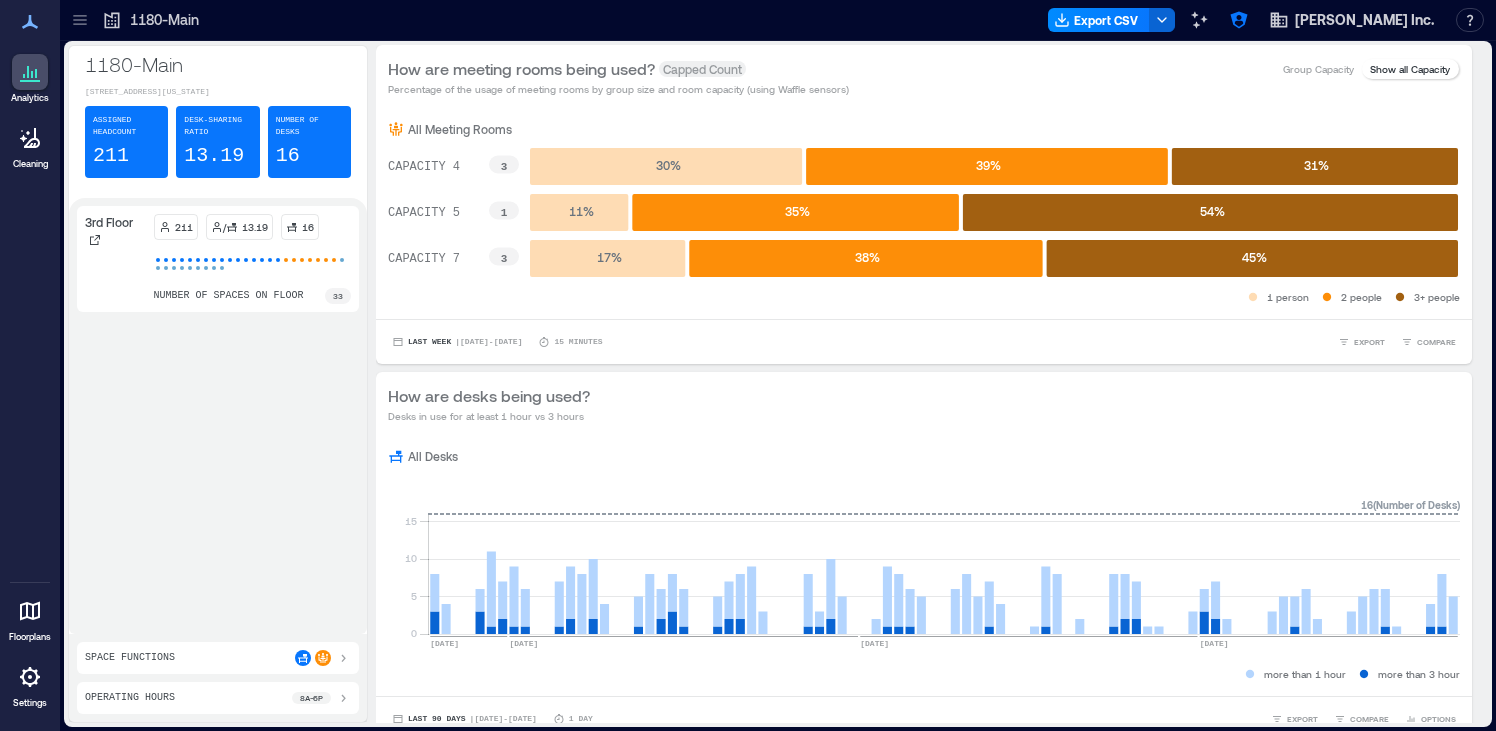 click on "All Desks 0 5 10 15 APR, 2025 MAY, 2025 JUN, 2025 JUL, 2025 16  ( Number of Desks ) more than 1 hour more than 3 hour" at bounding box center [924, 566] 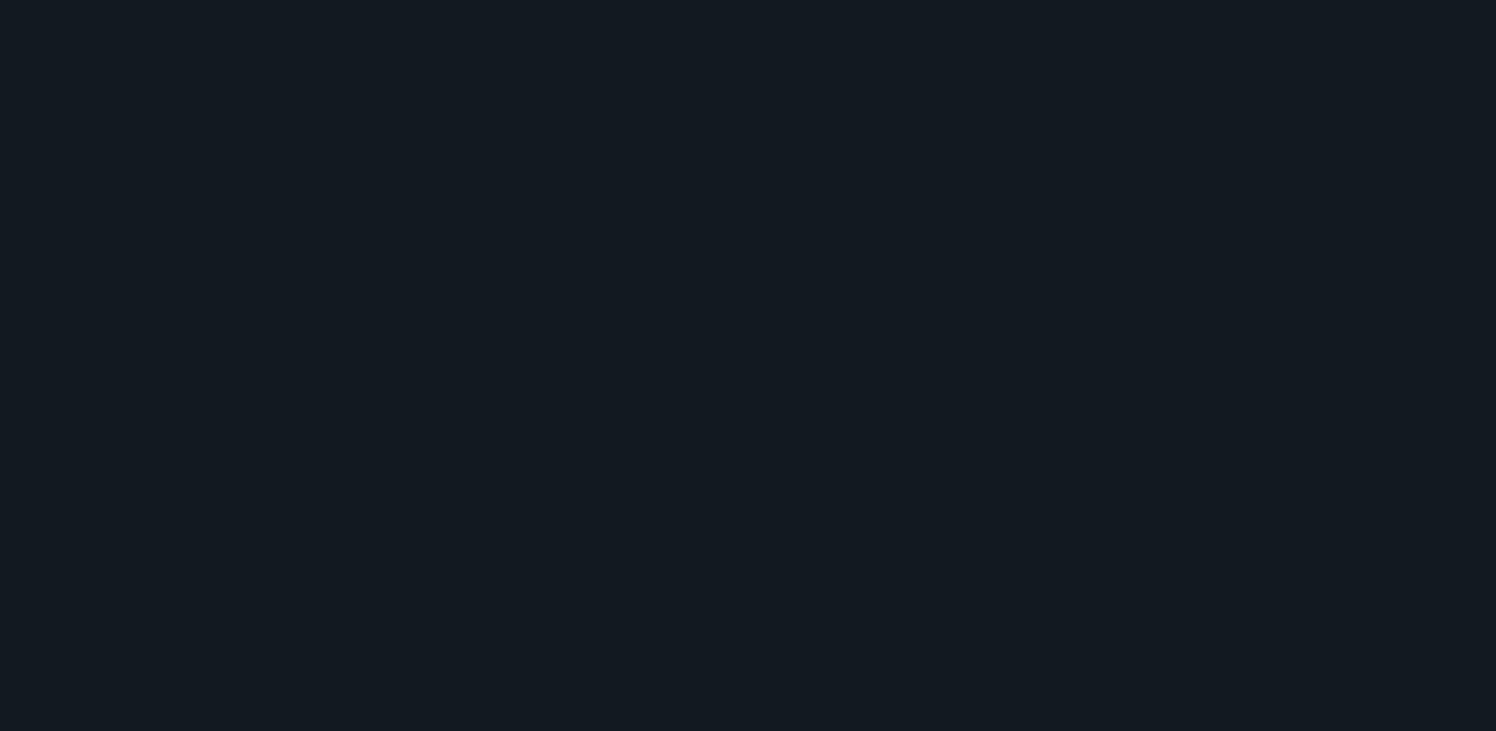 scroll, scrollTop: 0, scrollLeft: 0, axis: both 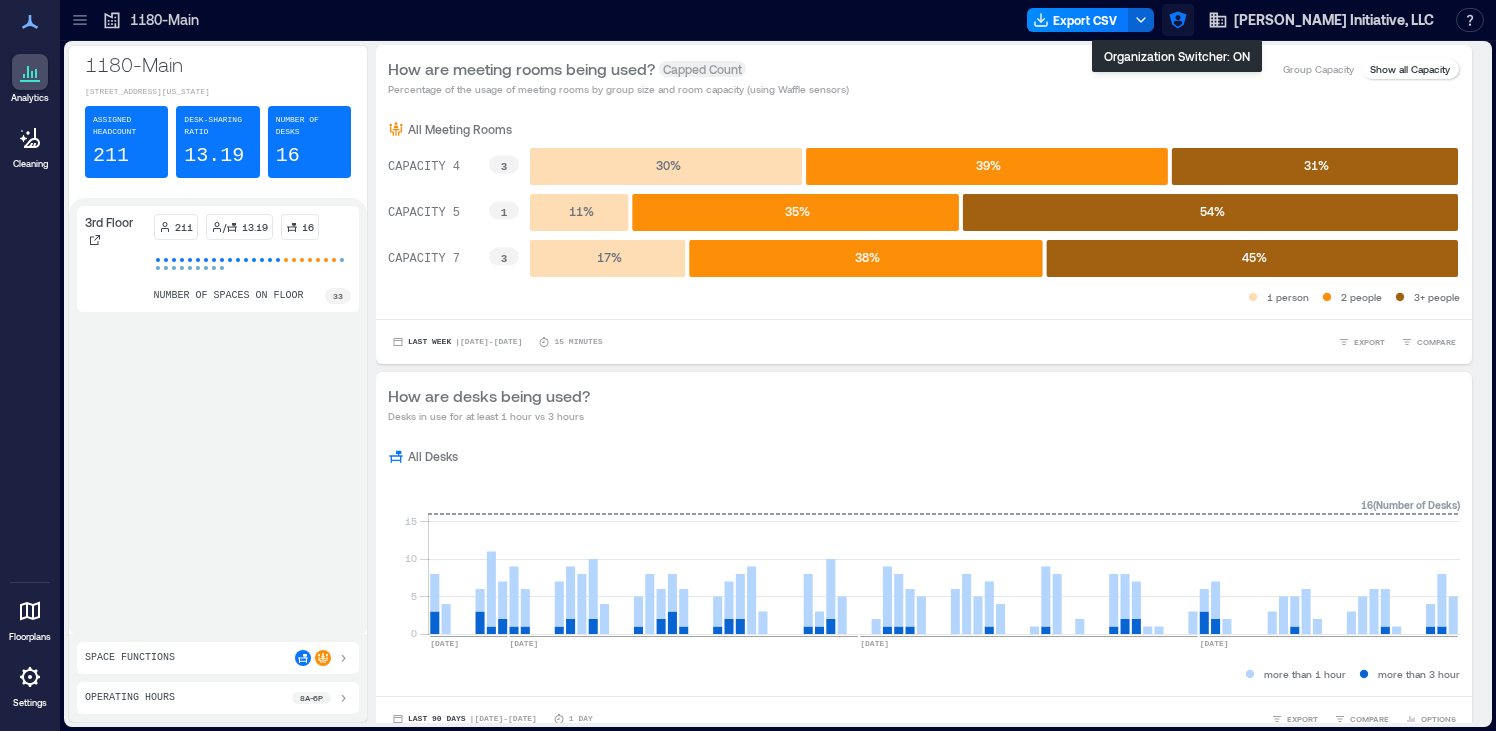 click 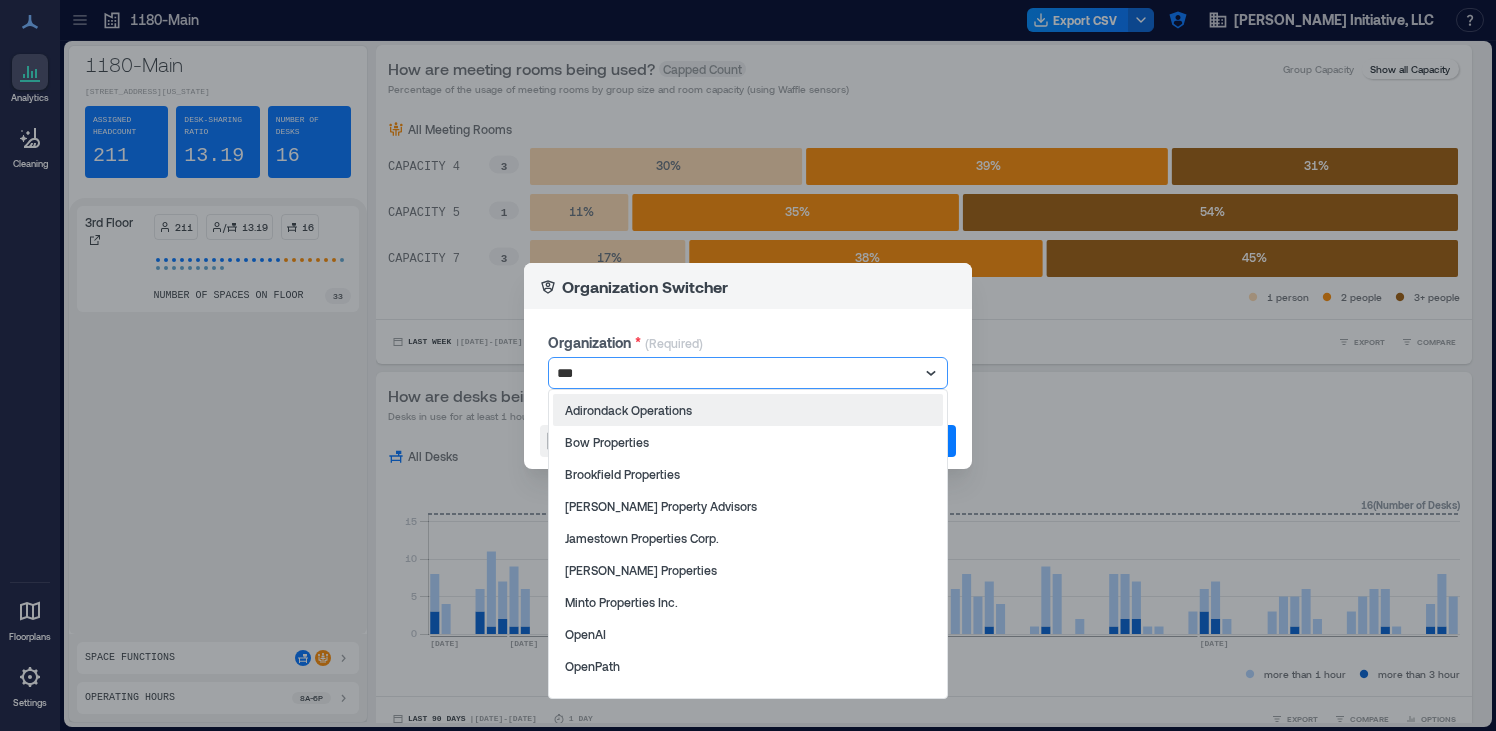 type on "****" 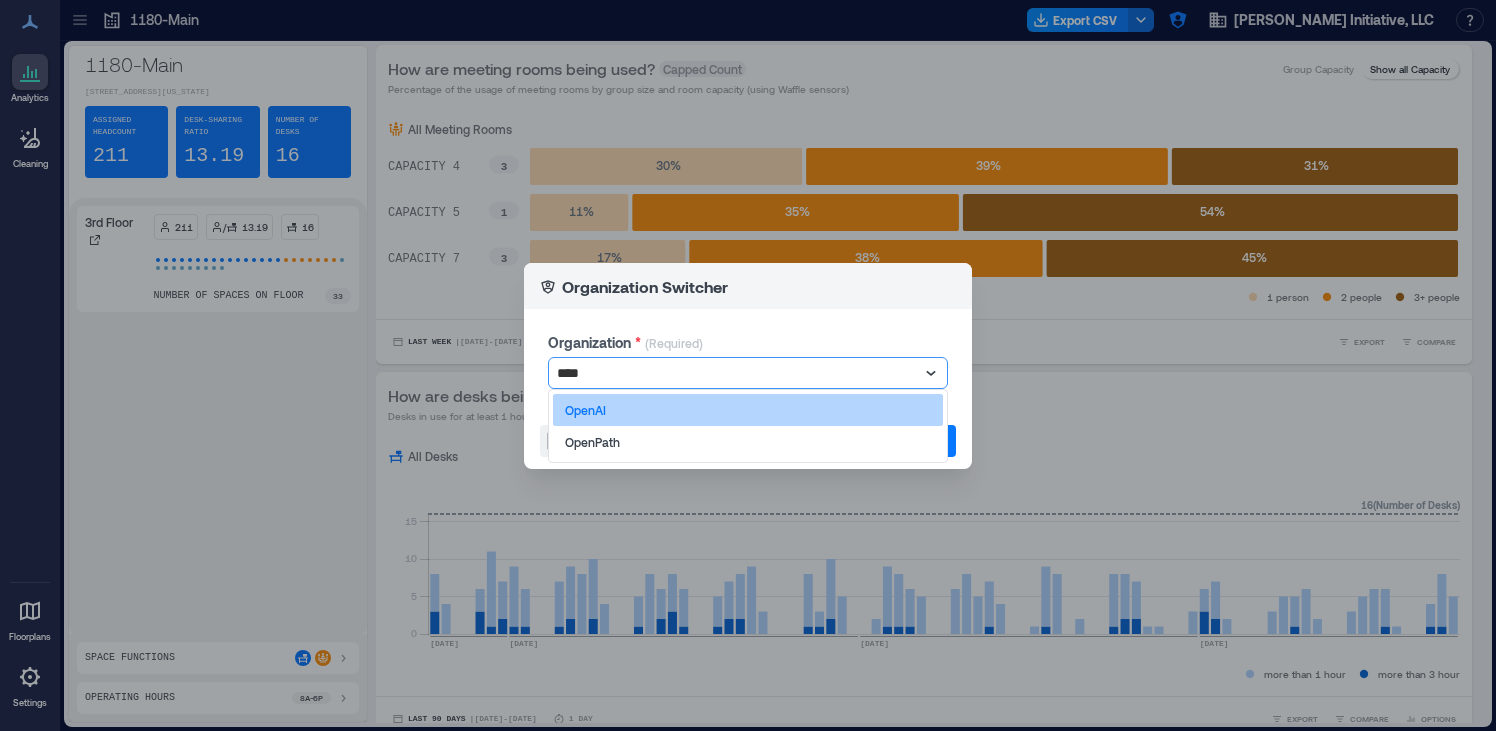 click on "OpenAI" at bounding box center (748, 410) 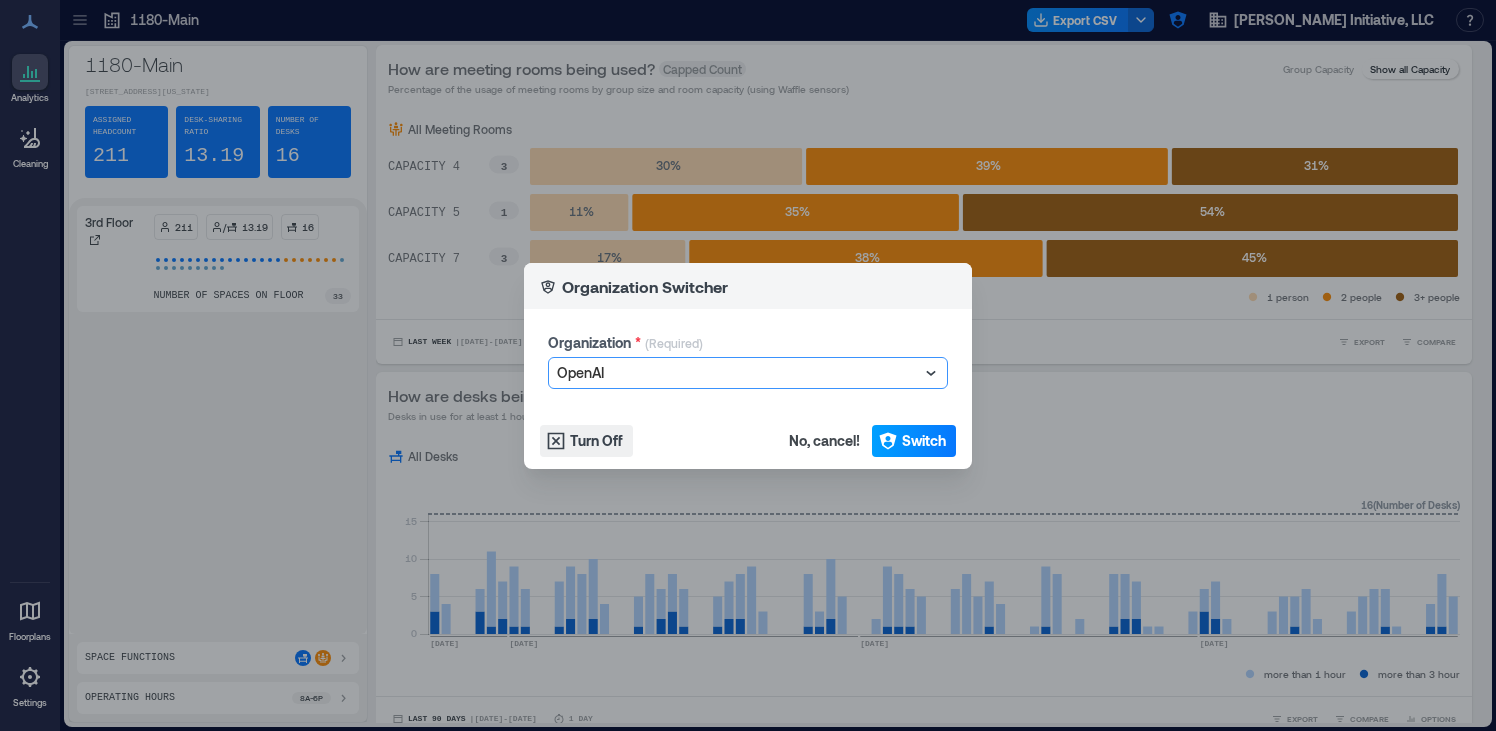 click on "Switch" at bounding box center (924, 441) 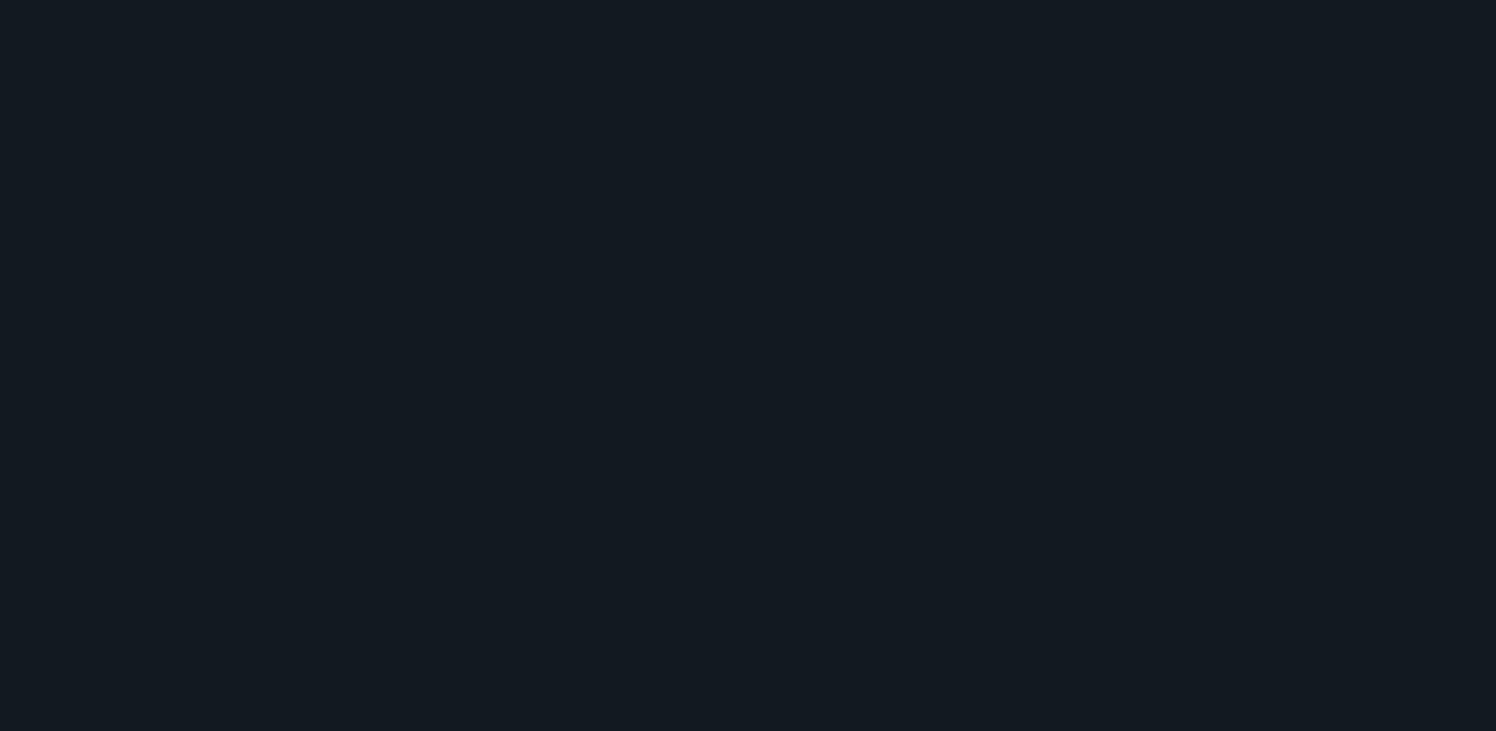 scroll, scrollTop: 0, scrollLeft: 0, axis: both 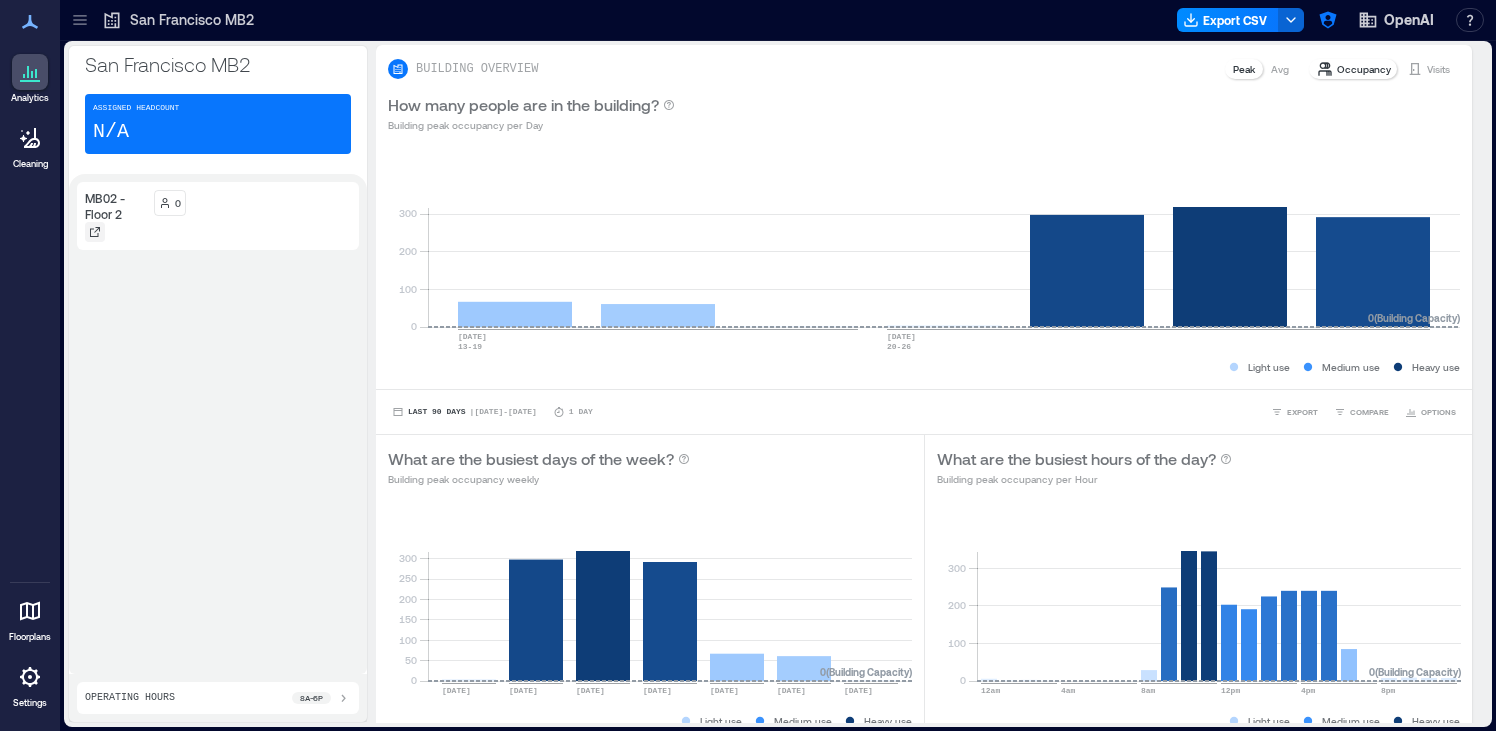 click 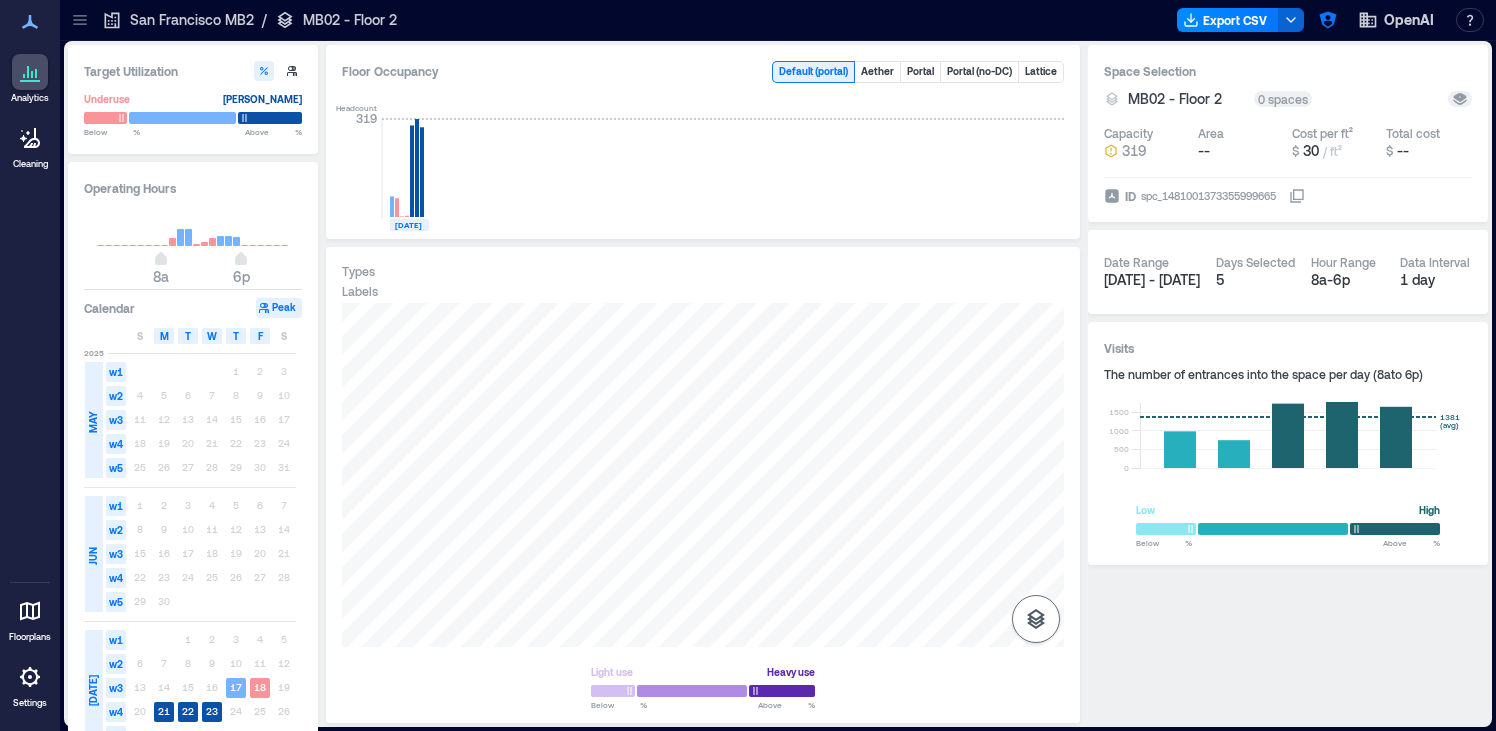 click at bounding box center (1036, 619) 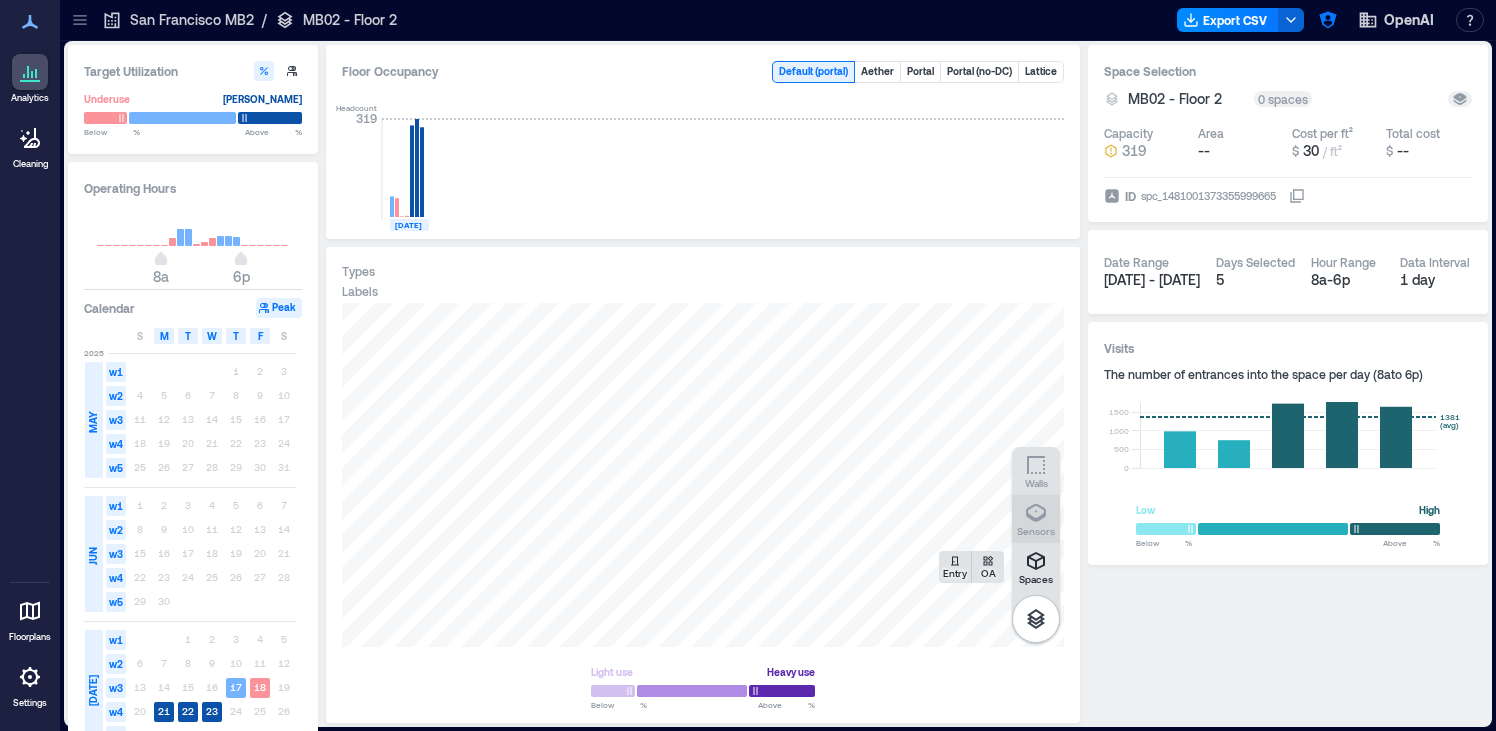 click 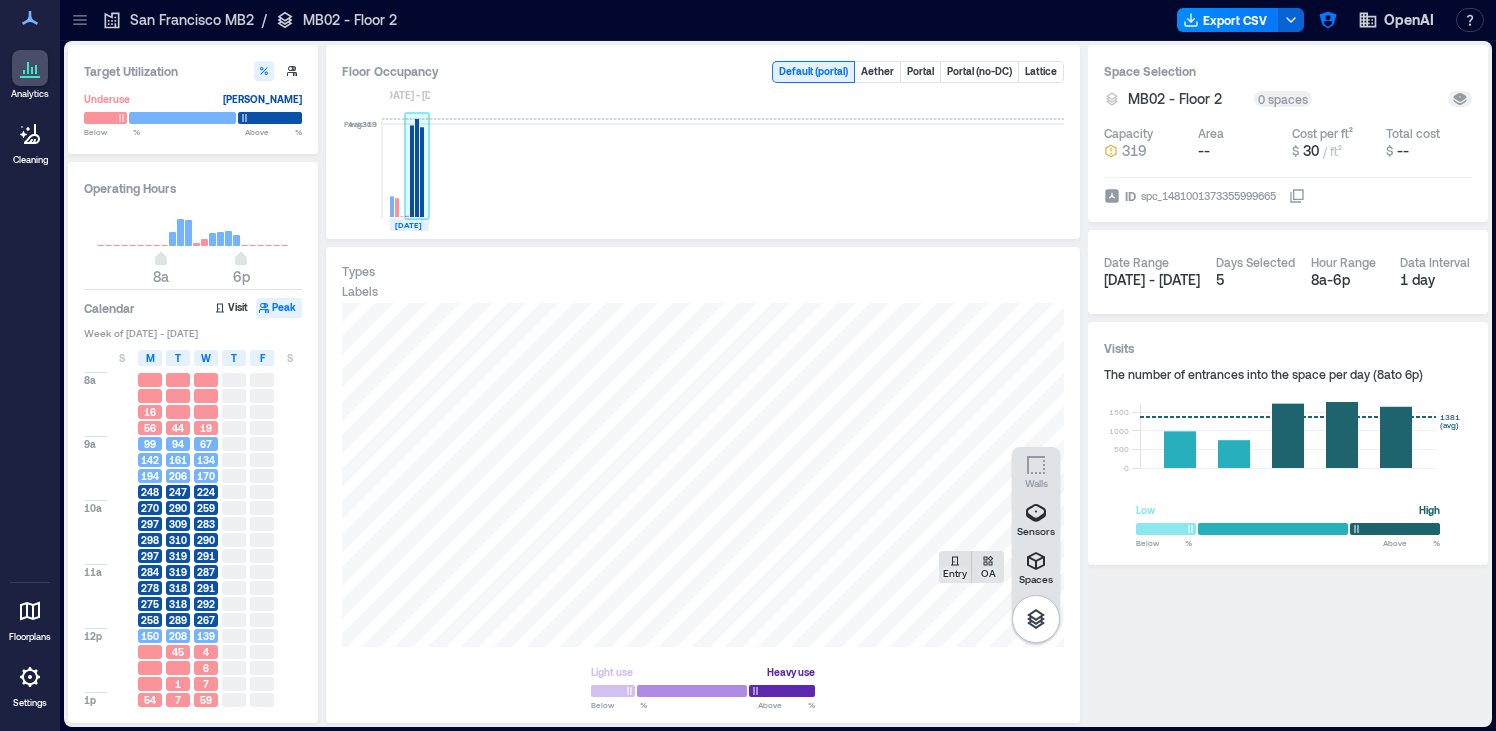 scroll, scrollTop: 0, scrollLeft: 0, axis: both 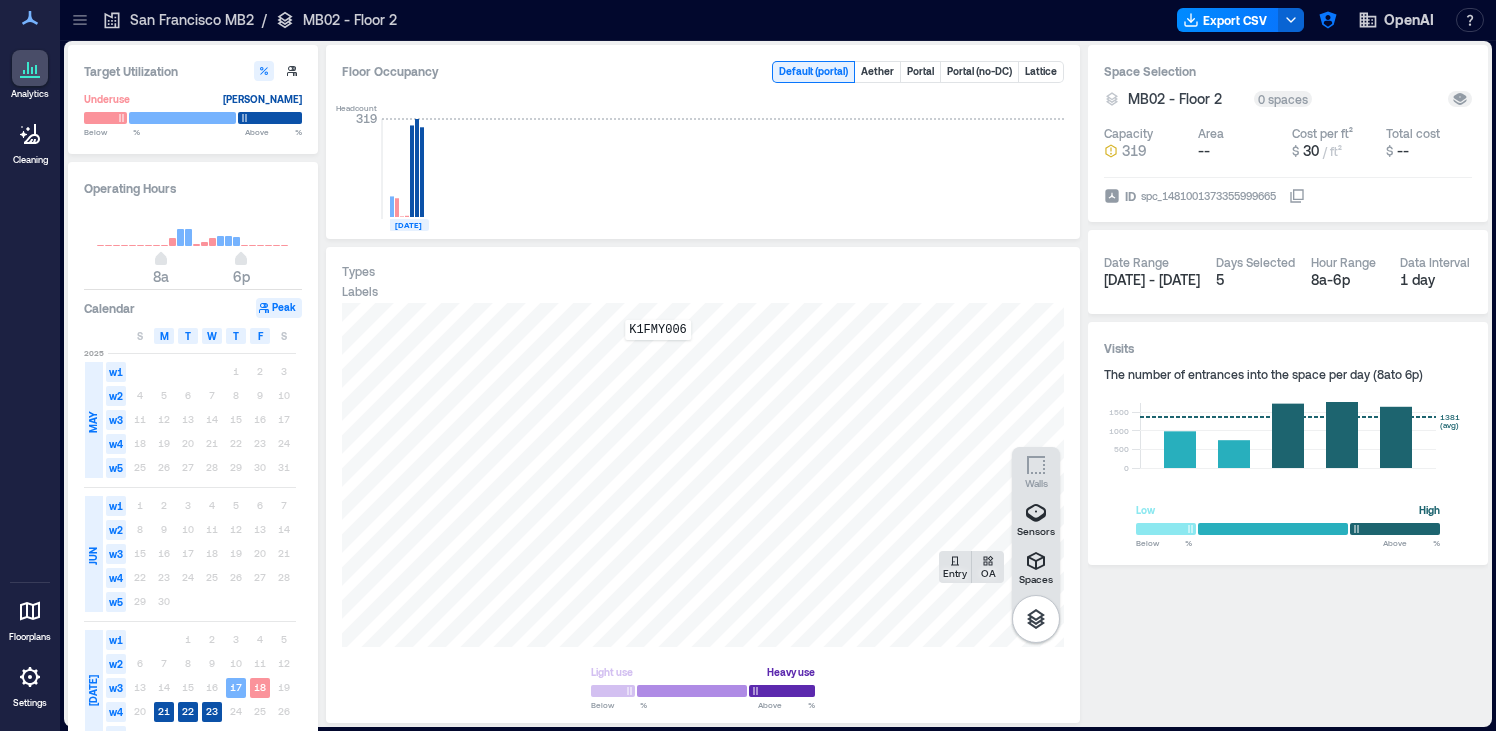 click on "K1FMY006" at bounding box center (703, 475) 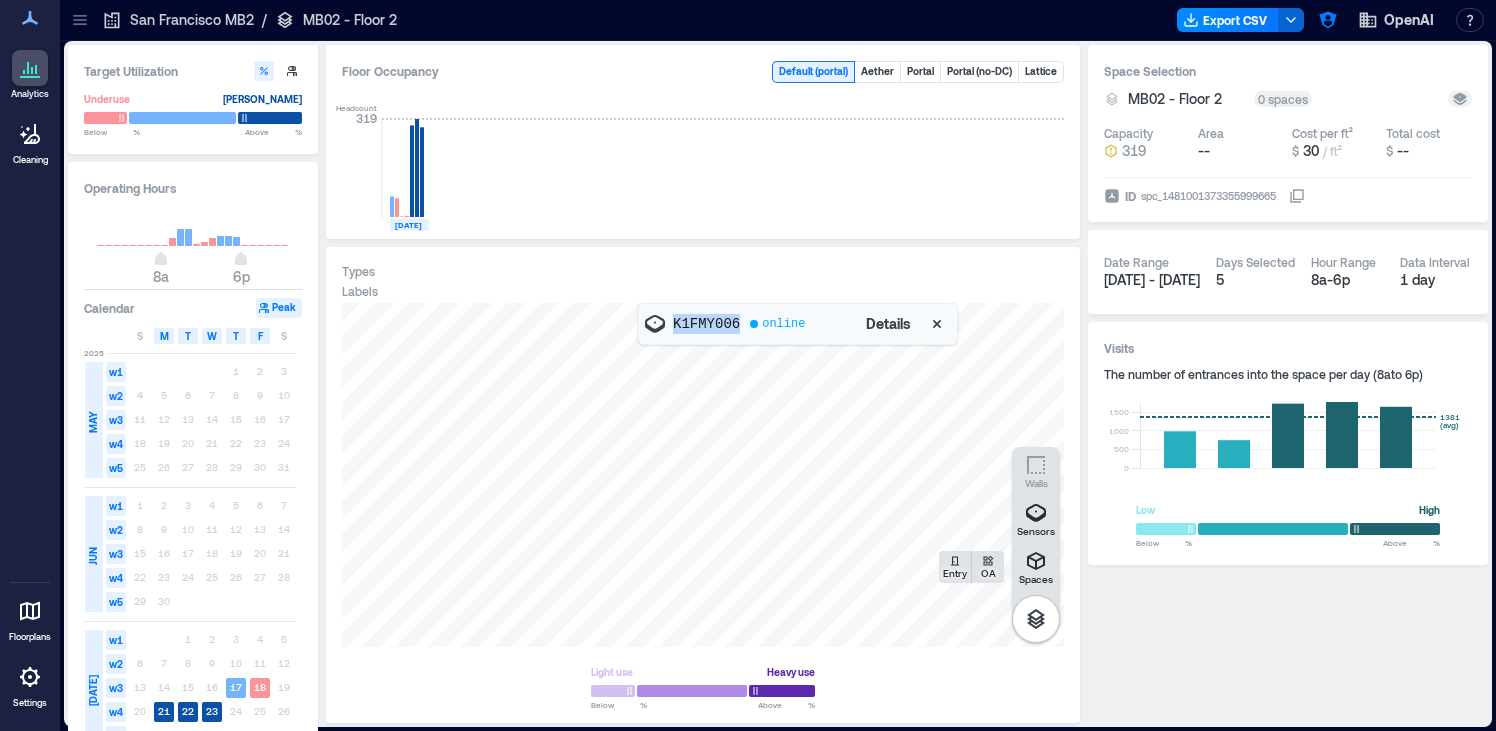 drag, startPoint x: 740, startPoint y: 324, endPoint x: 667, endPoint y: 330, distance: 73.24616 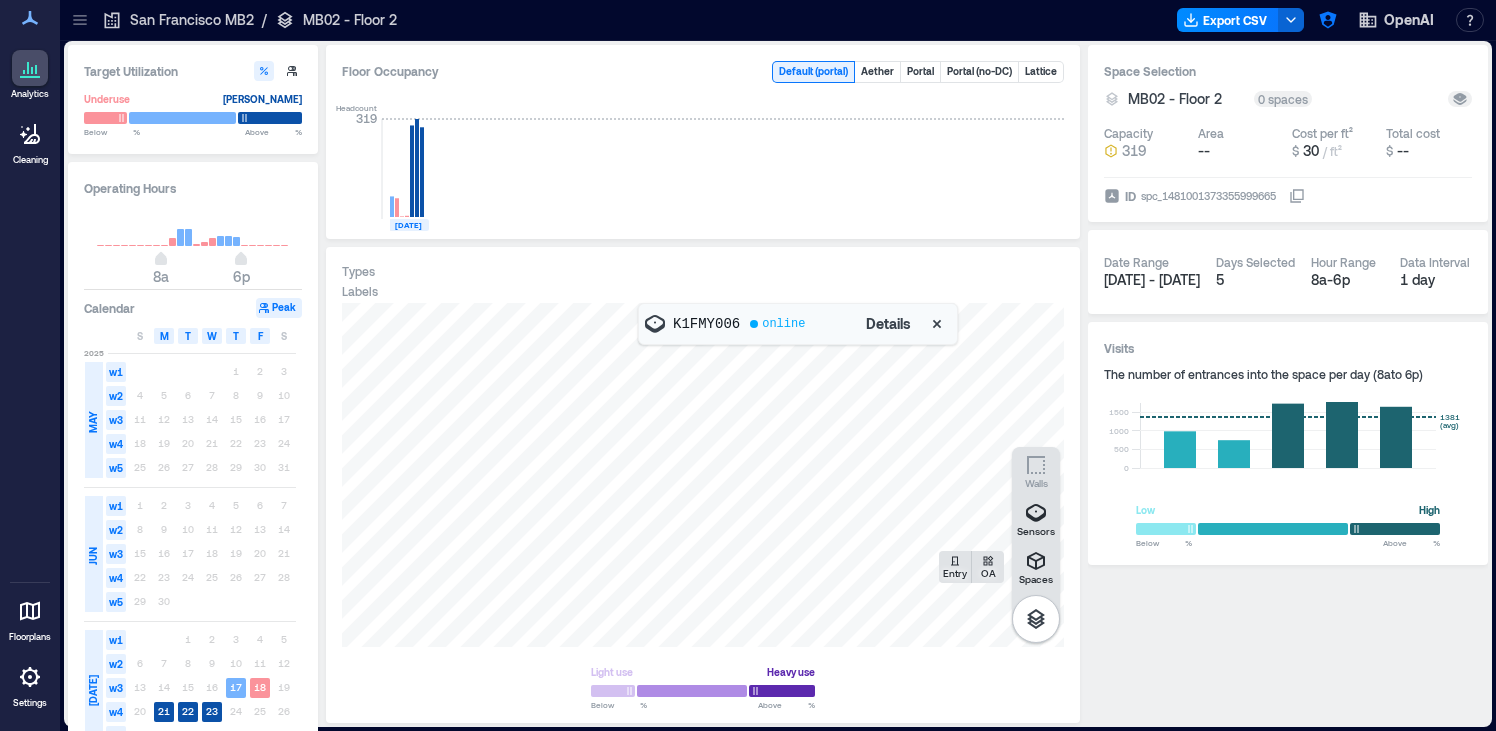 click on "K1FMZ007" at bounding box center [703, 475] 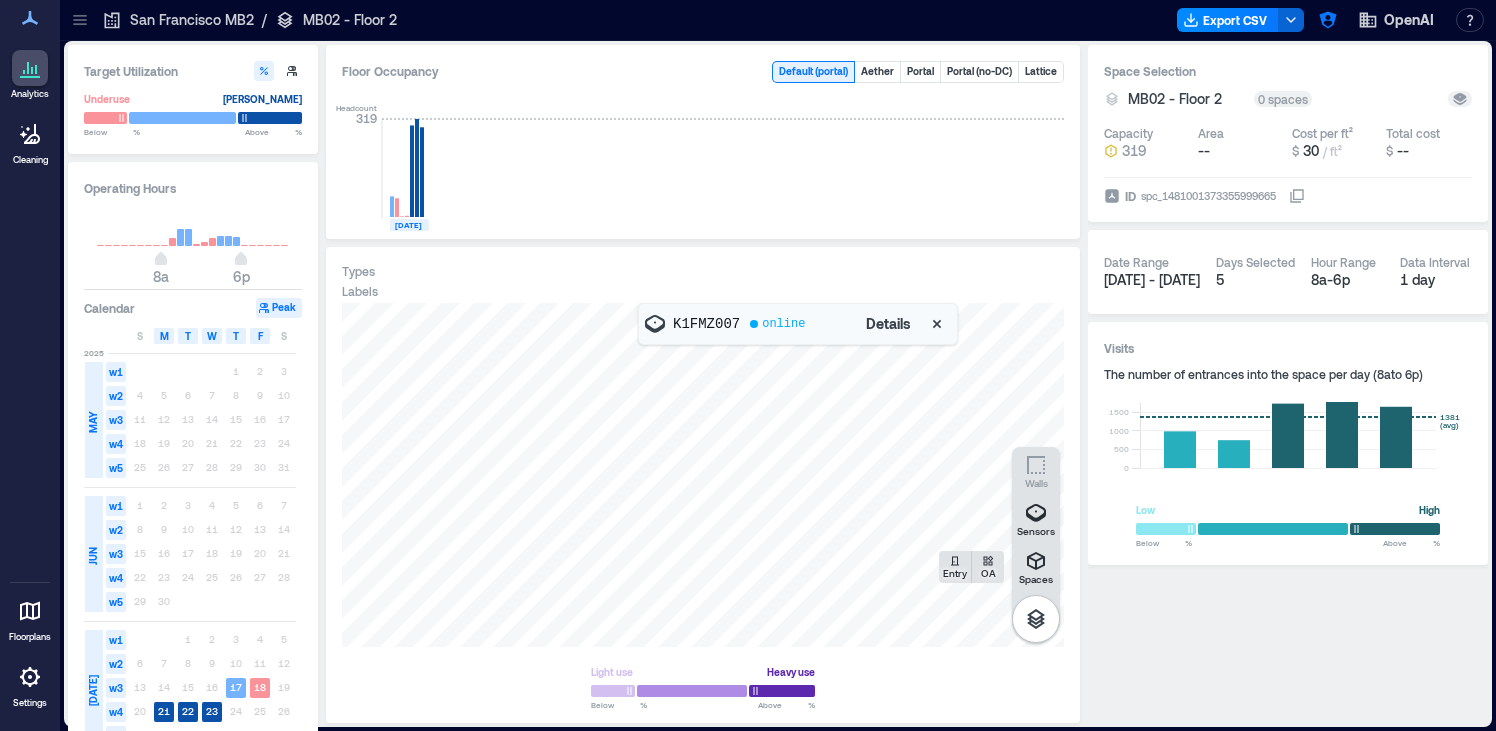 click at bounding box center [703, 475] 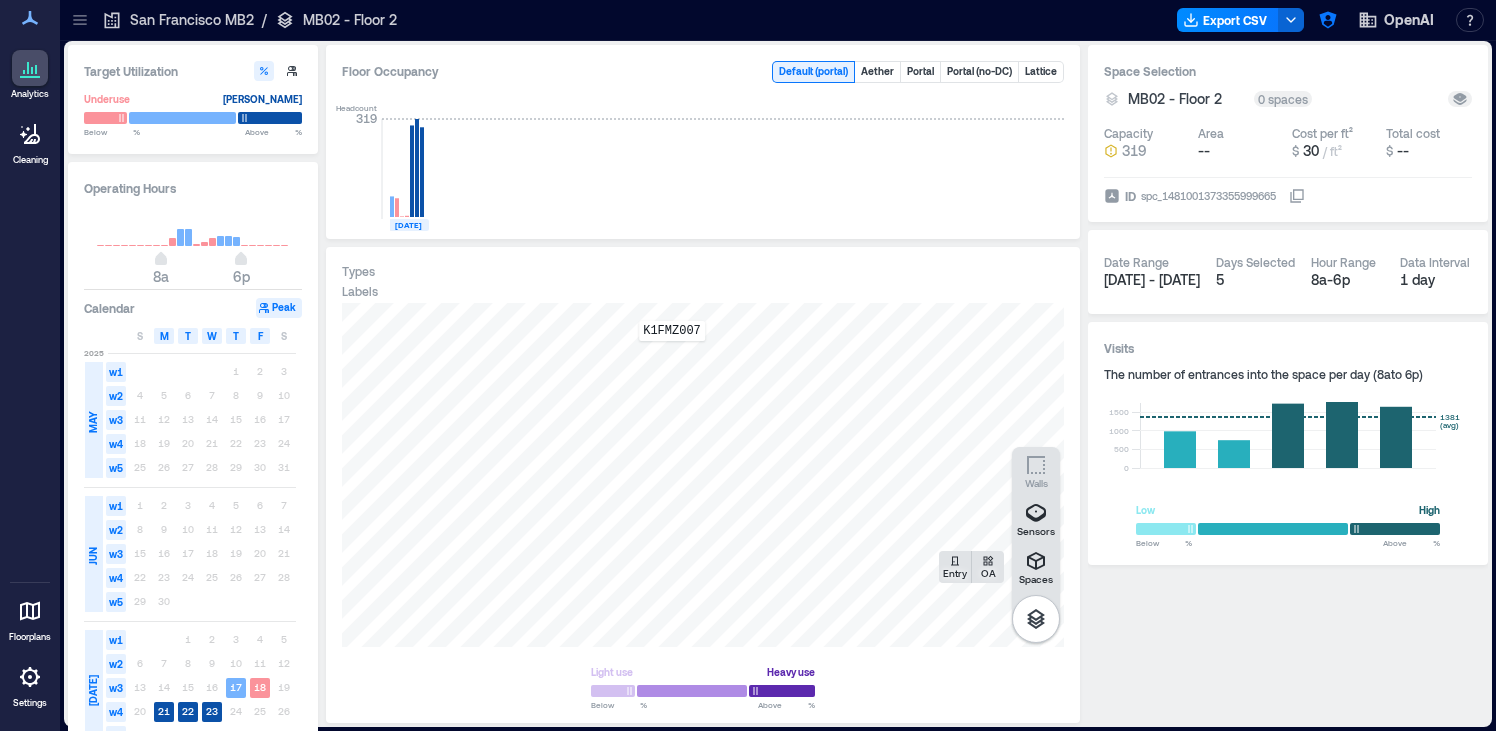 click on "K1FMZ007" at bounding box center (703, 475) 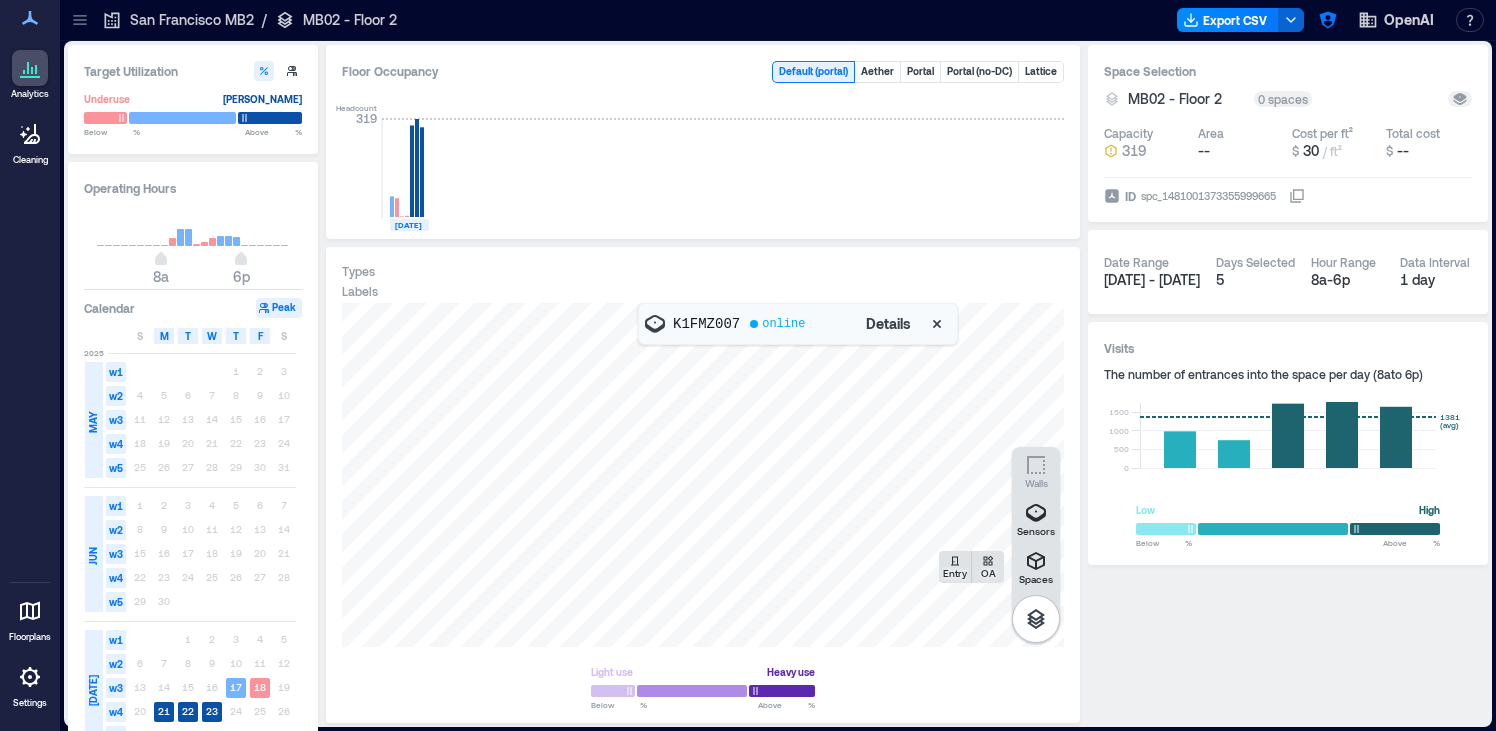 click on "K1FMZ007" at bounding box center [706, 324] 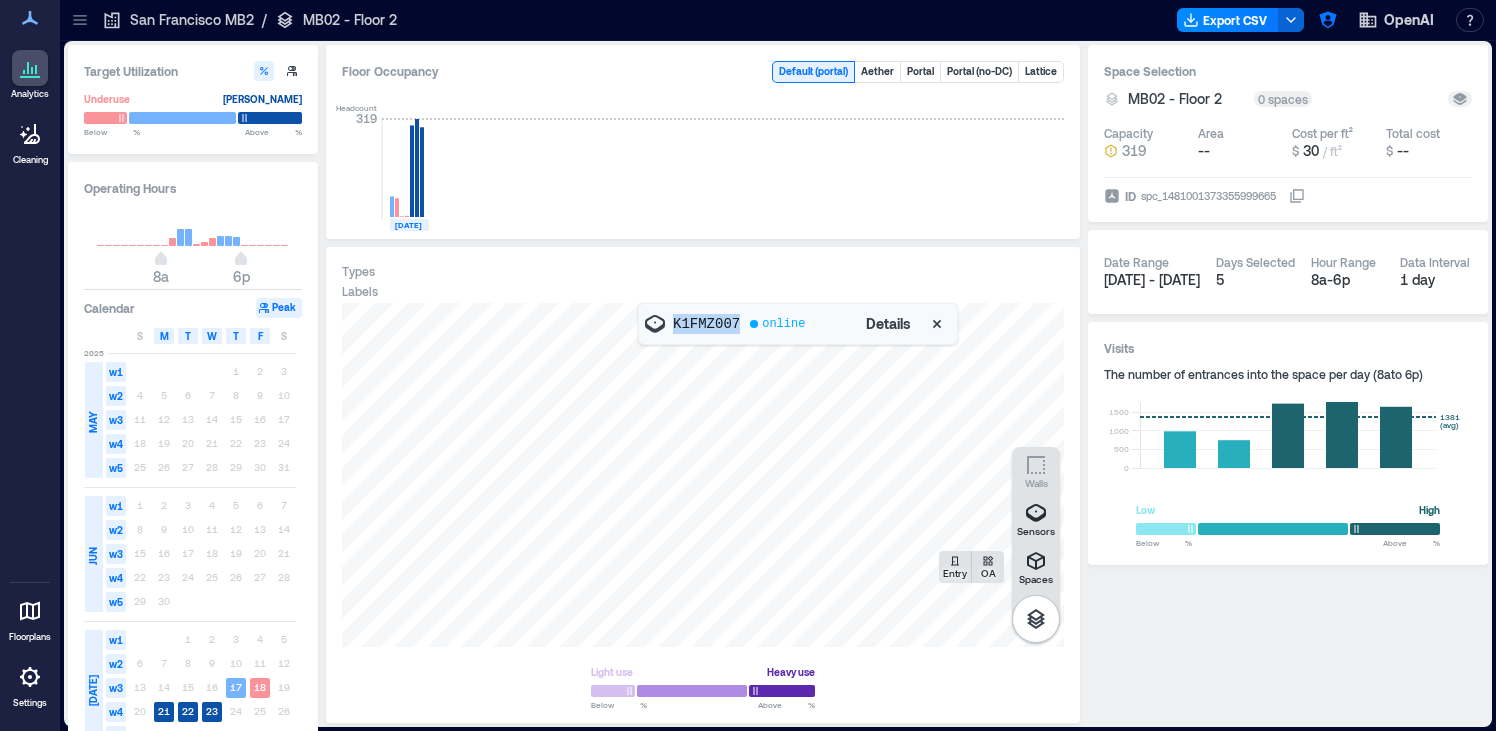 click on "K1FMZ007" at bounding box center (706, 324) 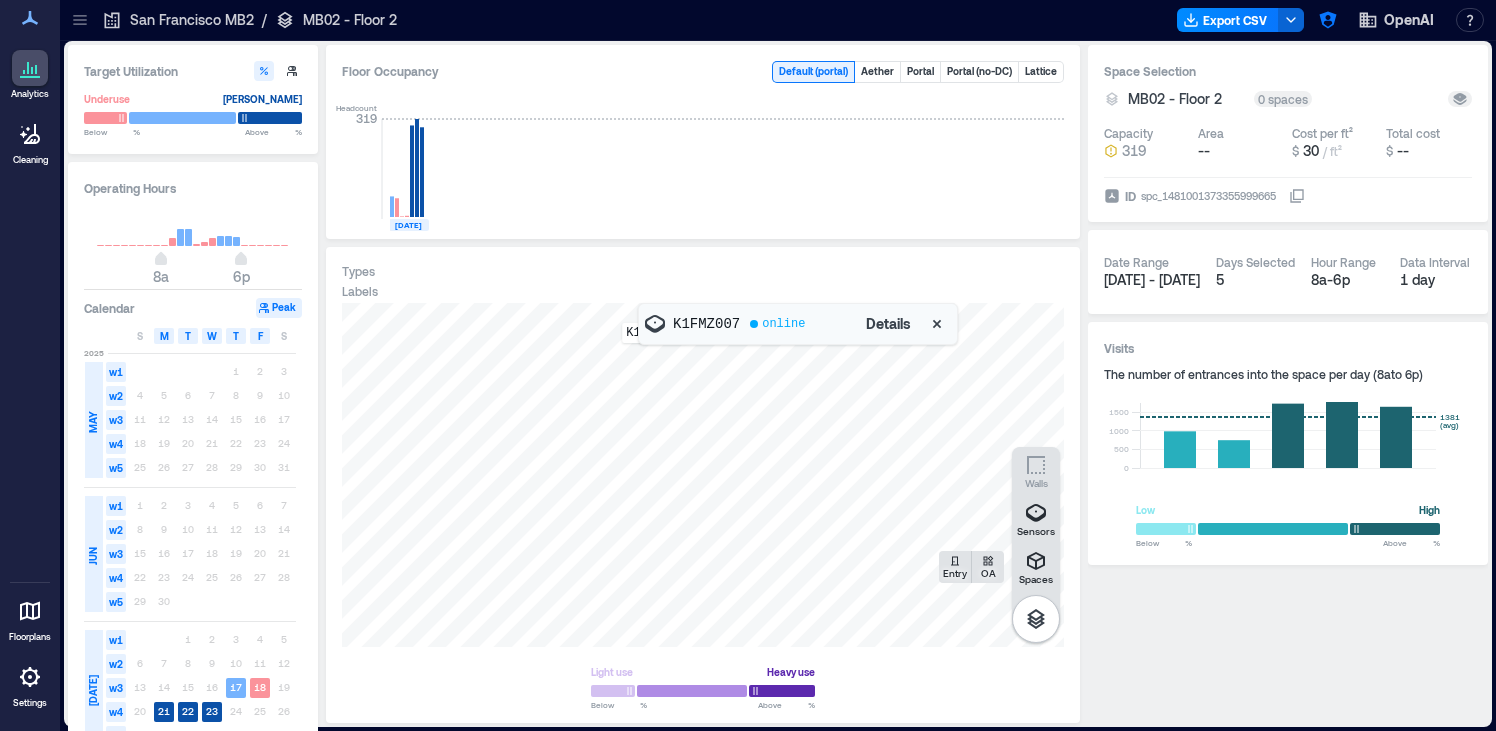 click on "K1FMY006" at bounding box center [703, 475] 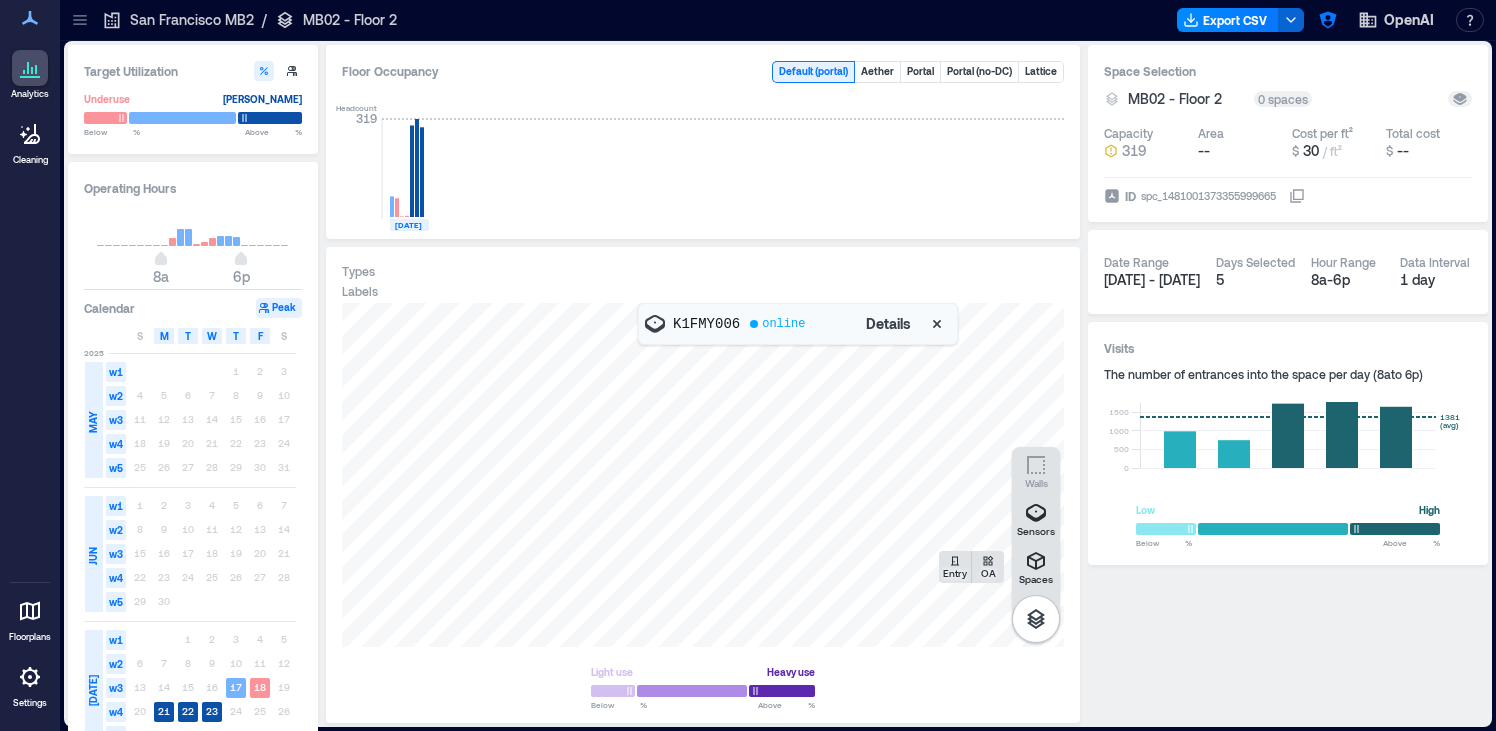 click 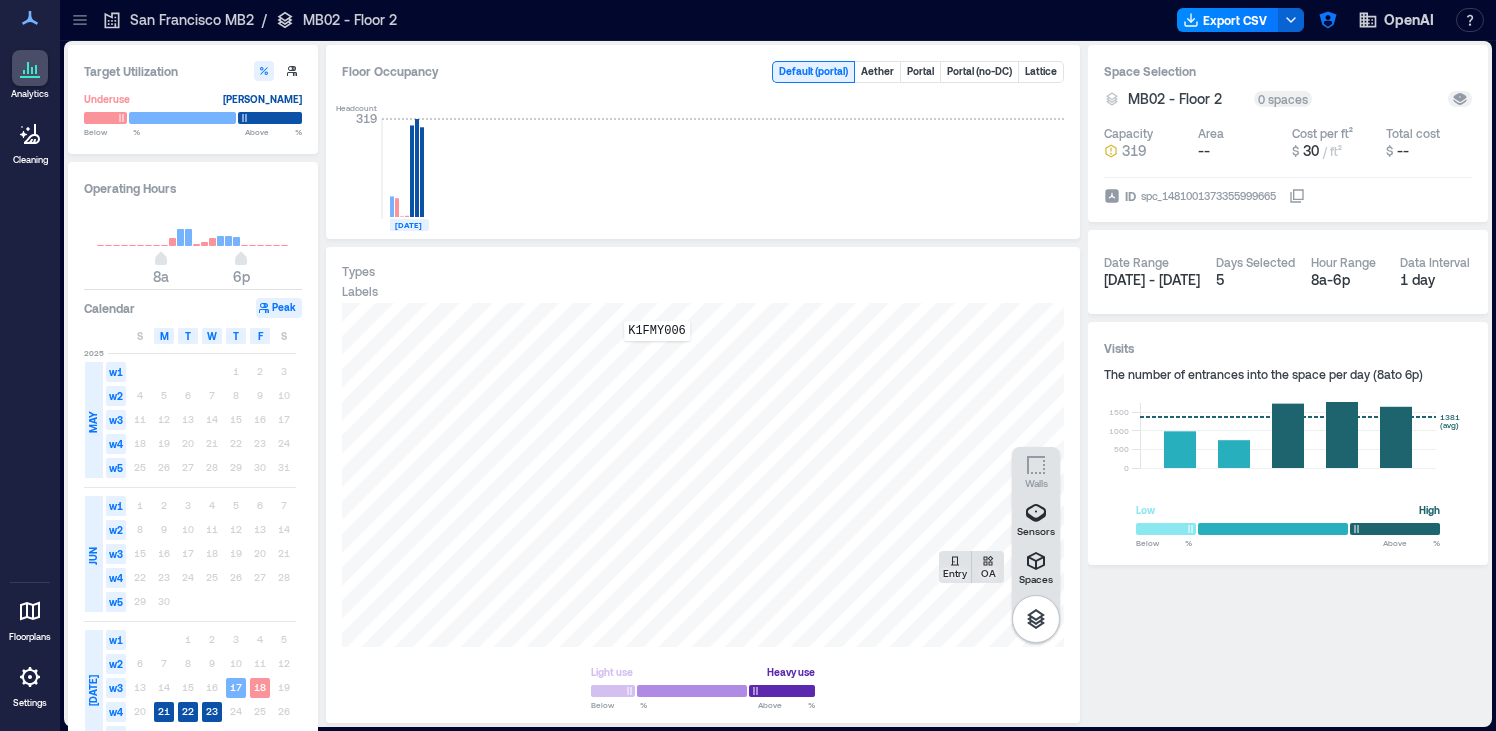 click on "K1FMY006" at bounding box center [703, 475] 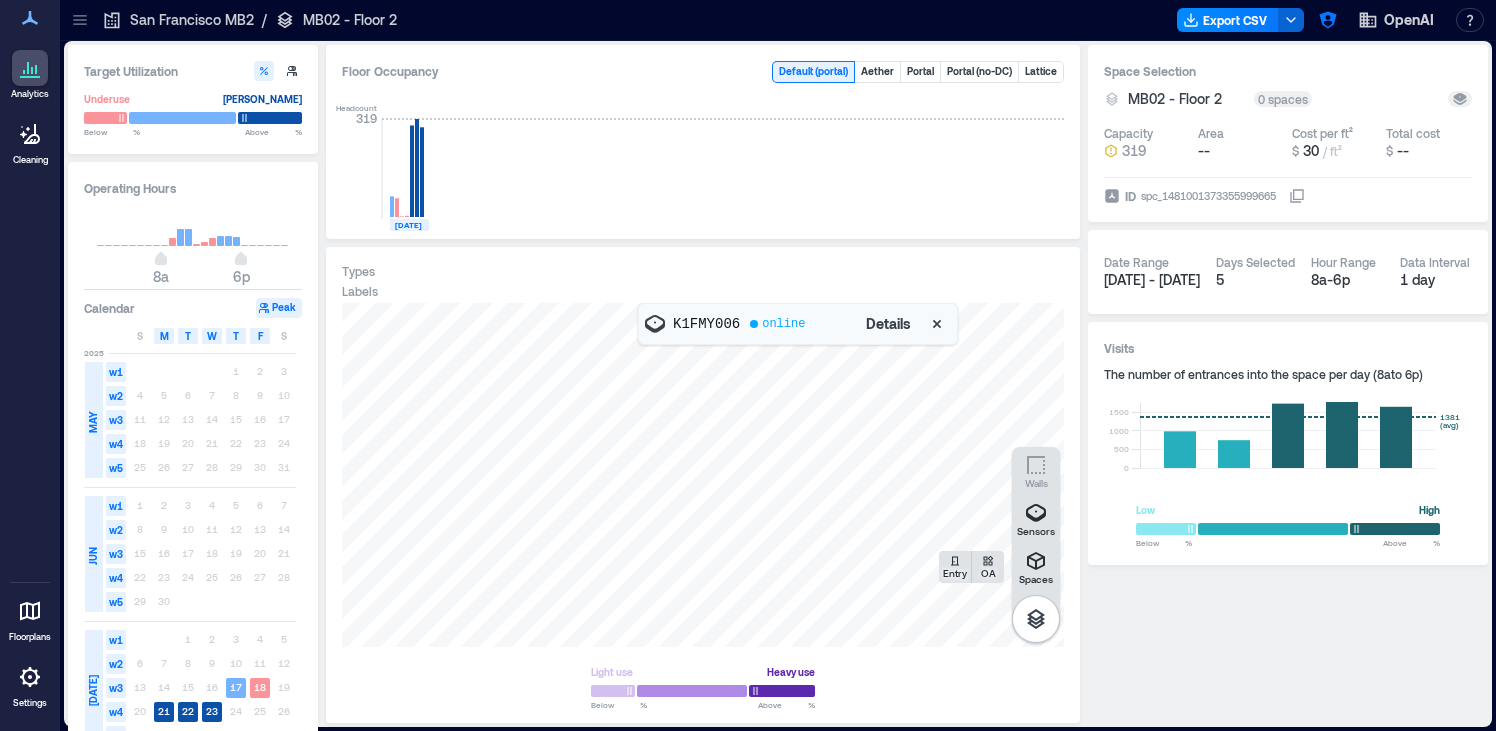 click on "K1FMY006" at bounding box center [706, 324] 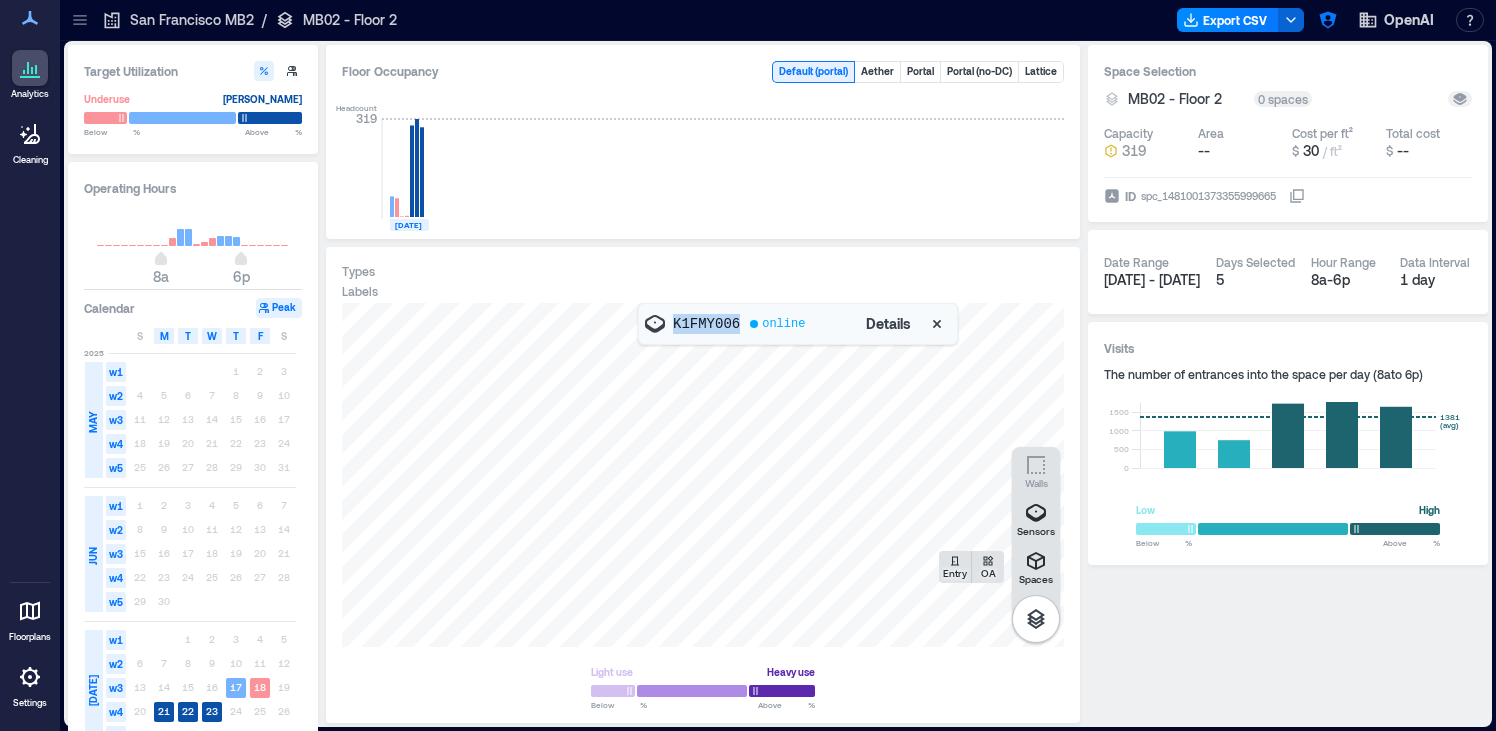 click on "K1FMY006" at bounding box center [706, 324] 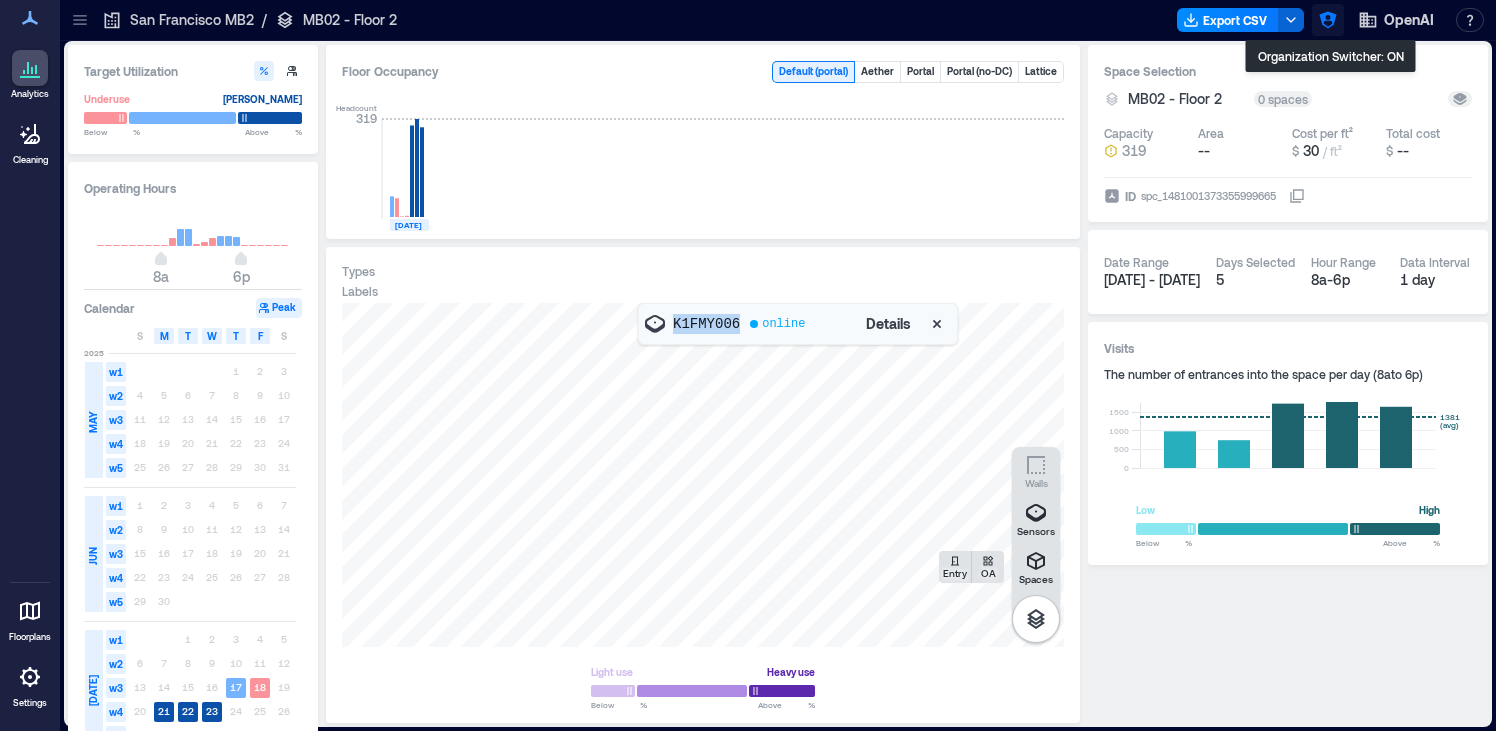 click 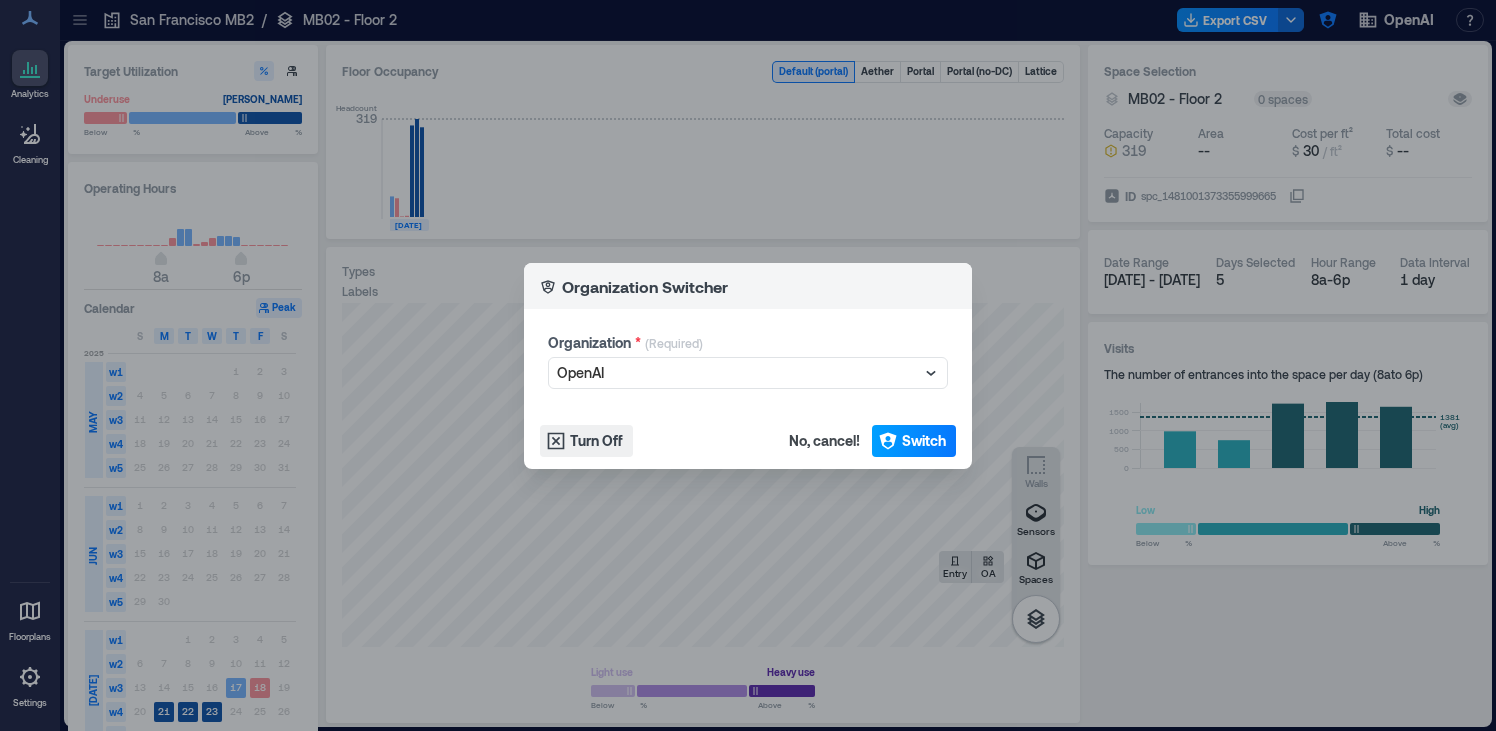 click on "Switch" at bounding box center [914, 441] 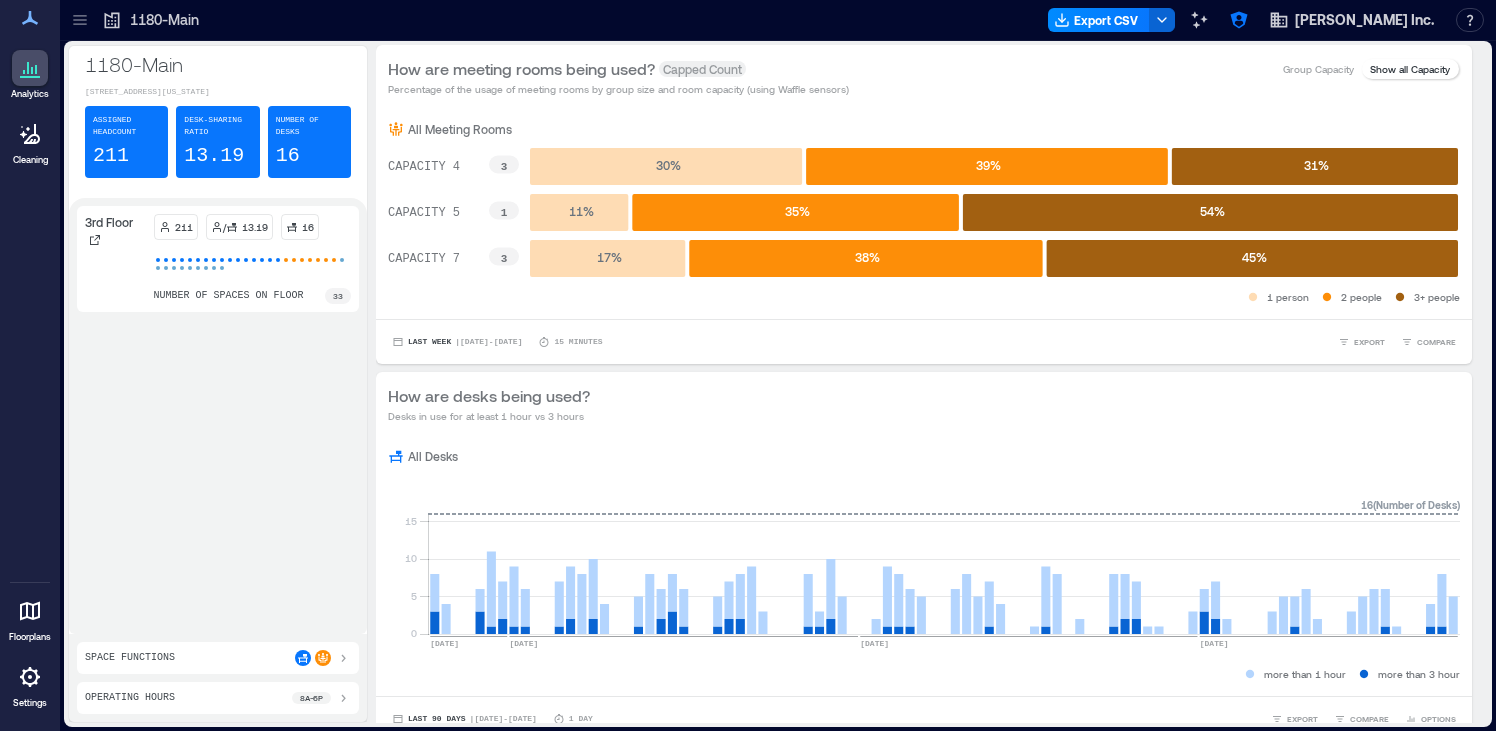 scroll, scrollTop: 0, scrollLeft: 0, axis: both 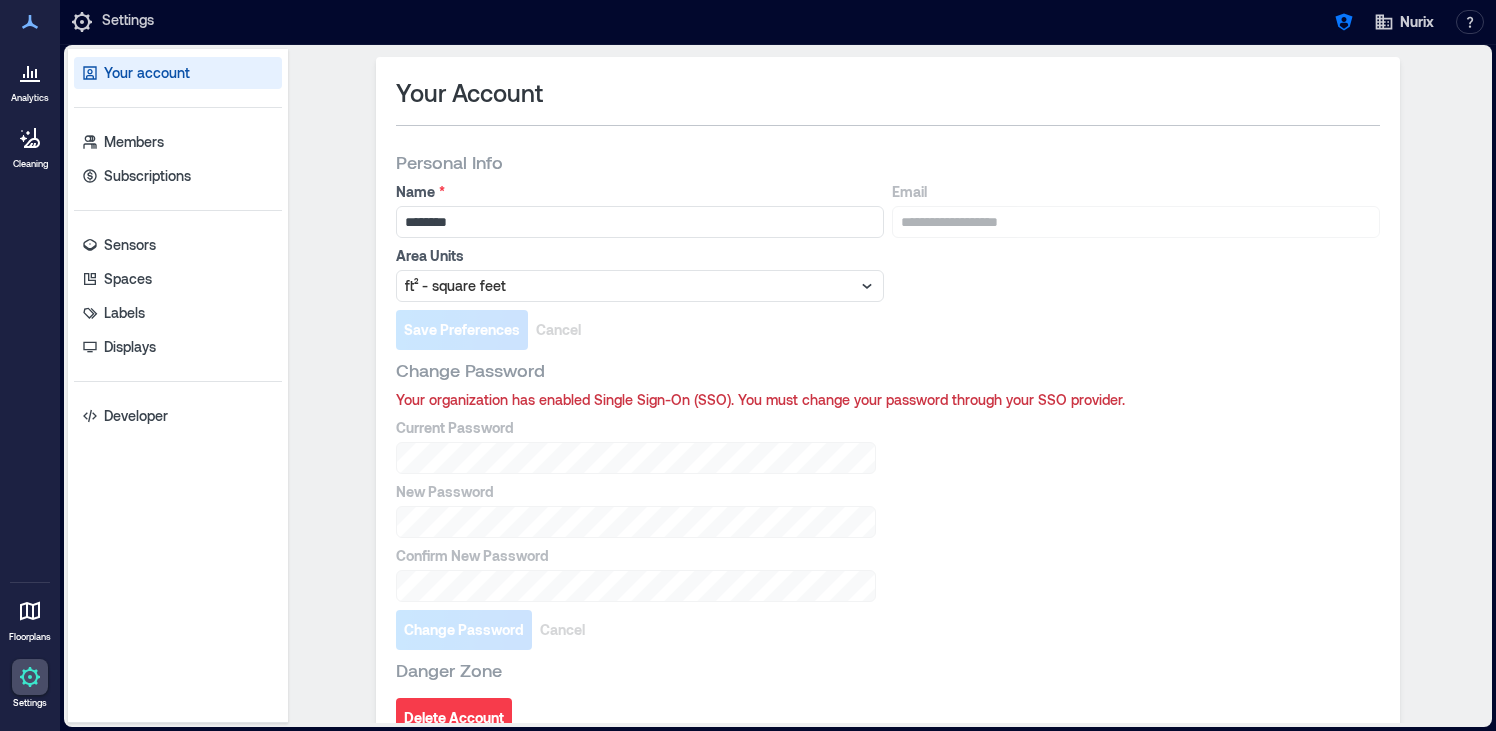 click 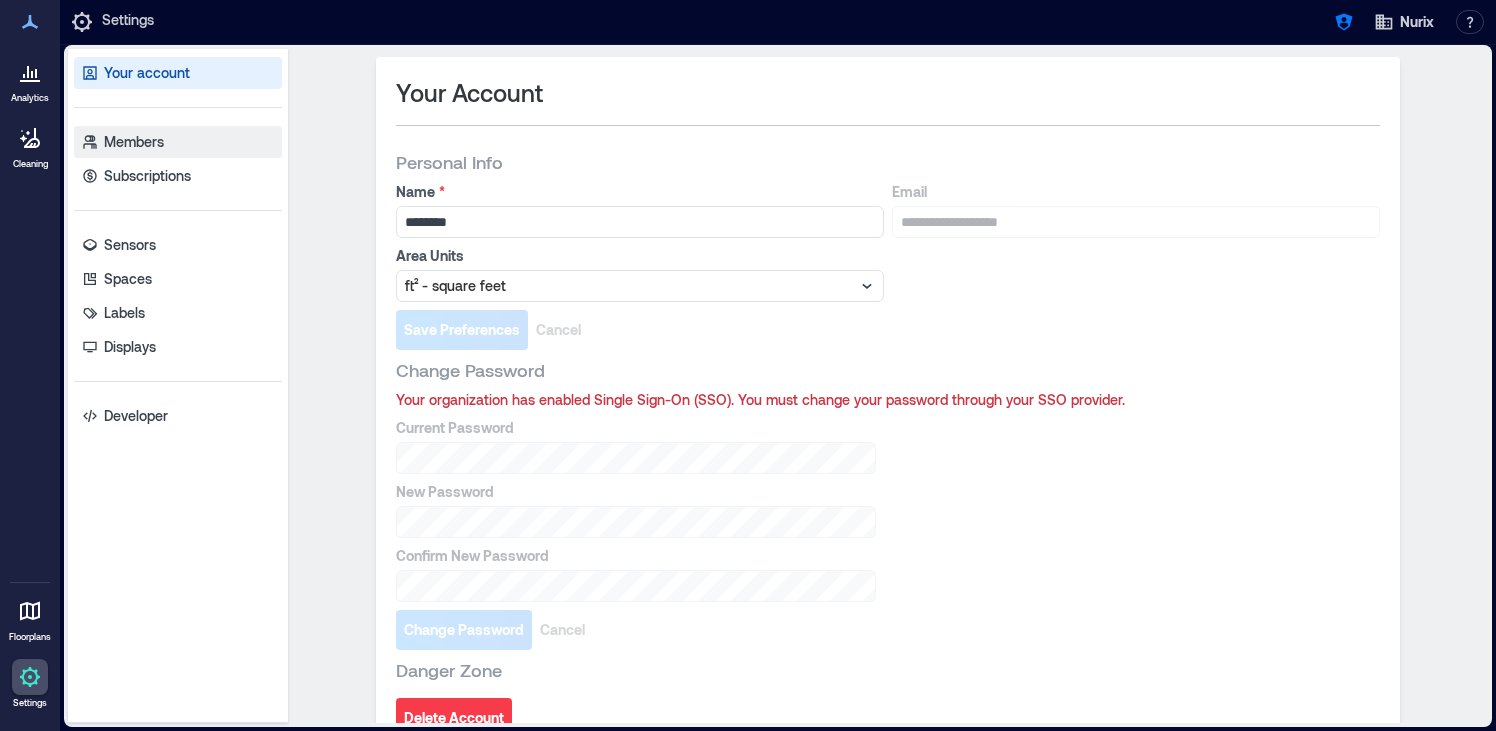 click on "Members" at bounding box center (134, 142) 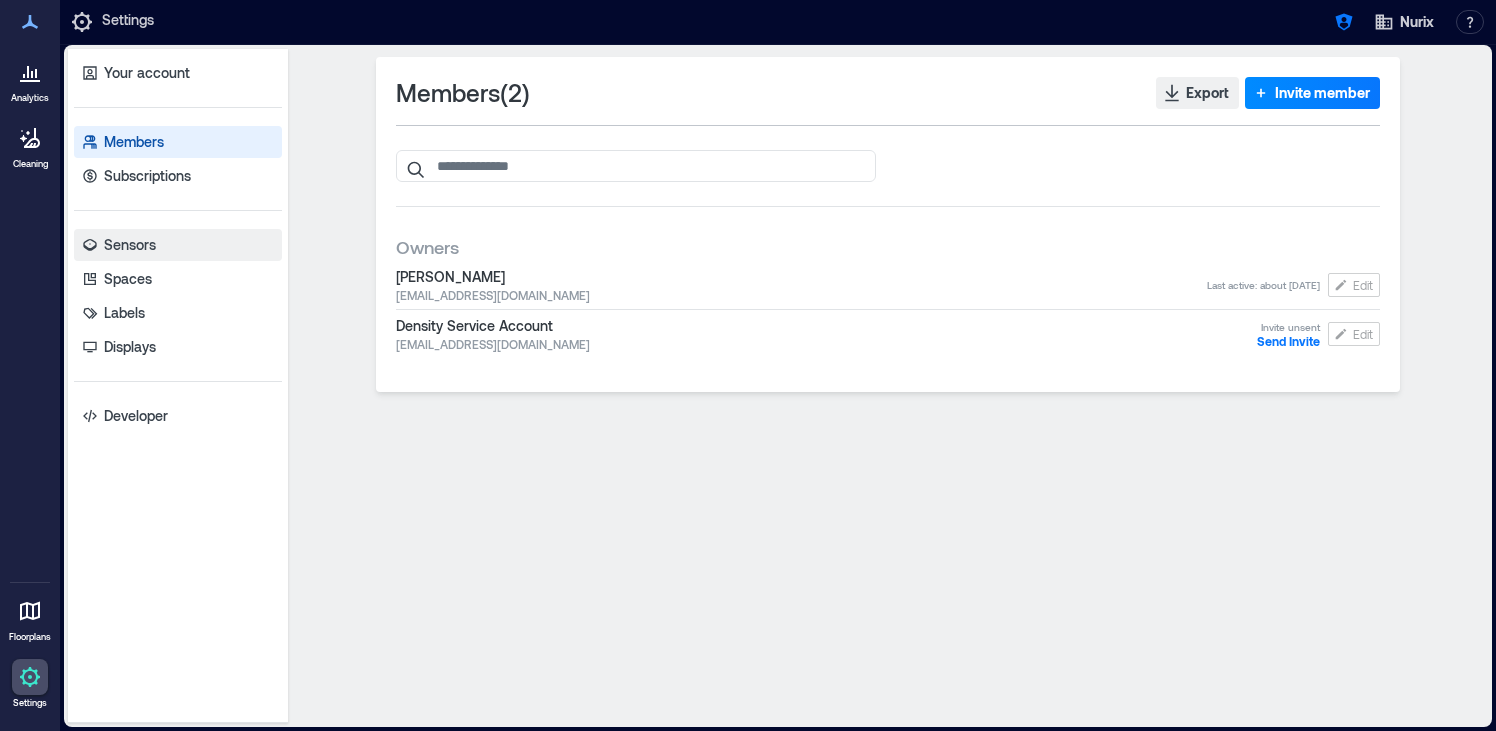 click on "Sensors" at bounding box center [130, 245] 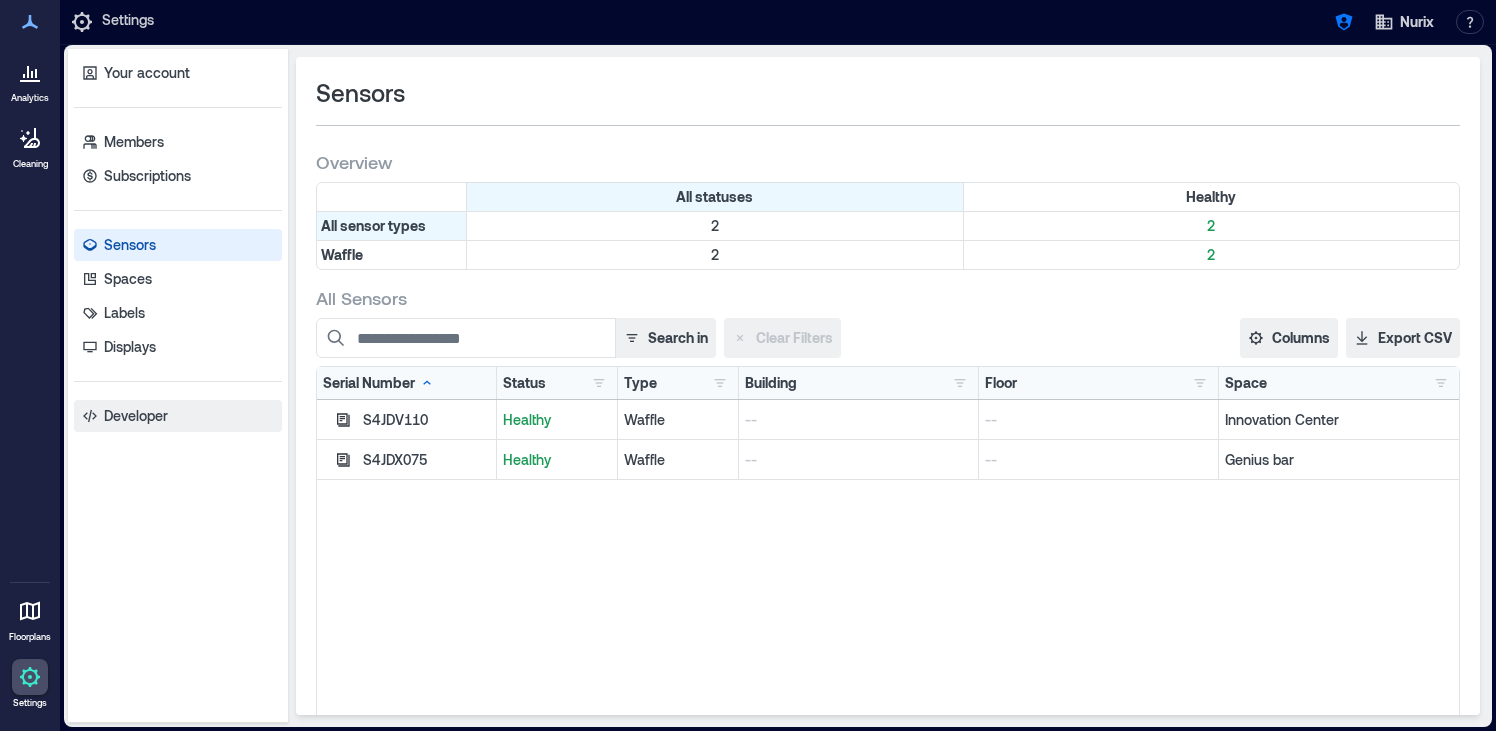 click on "Developer" at bounding box center (178, 416) 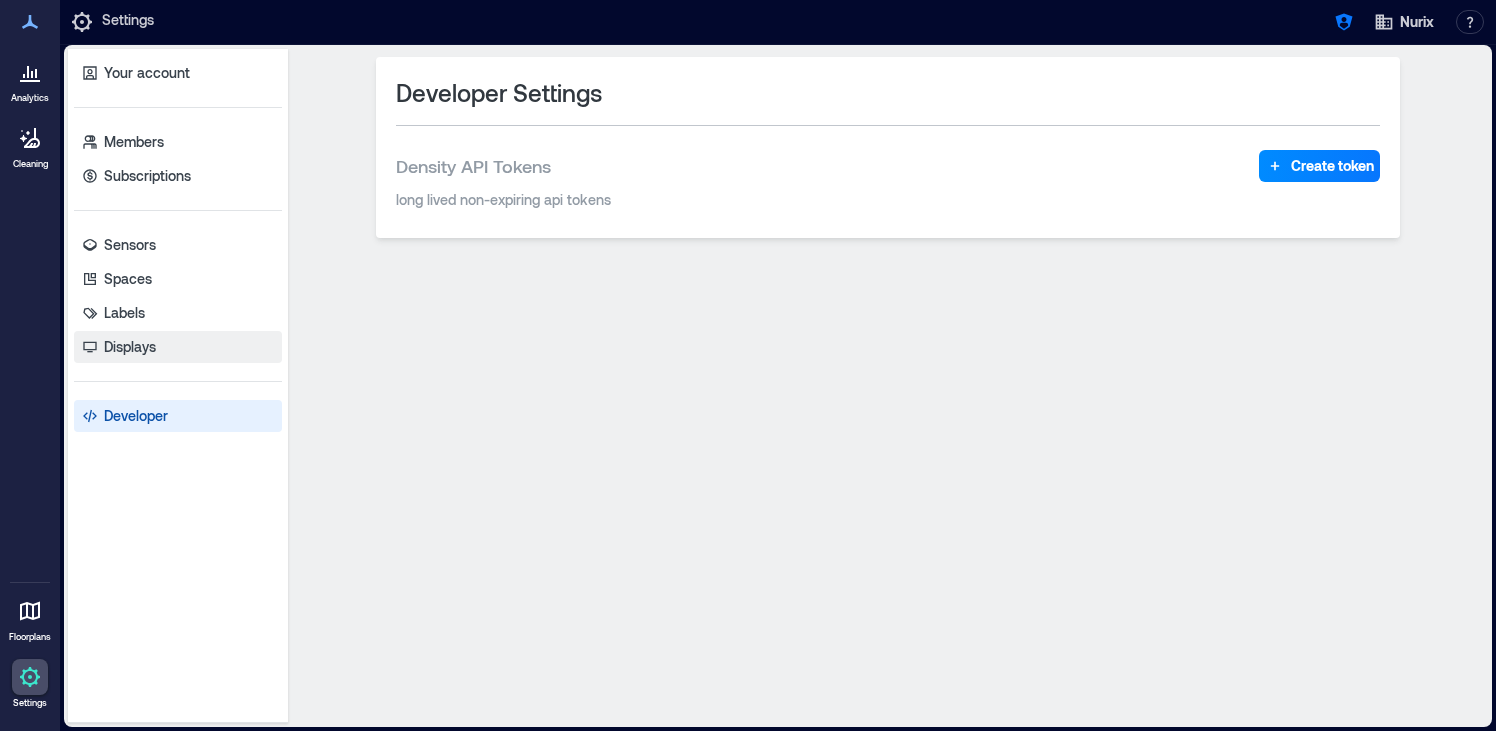 click on "Displays" at bounding box center [178, 347] 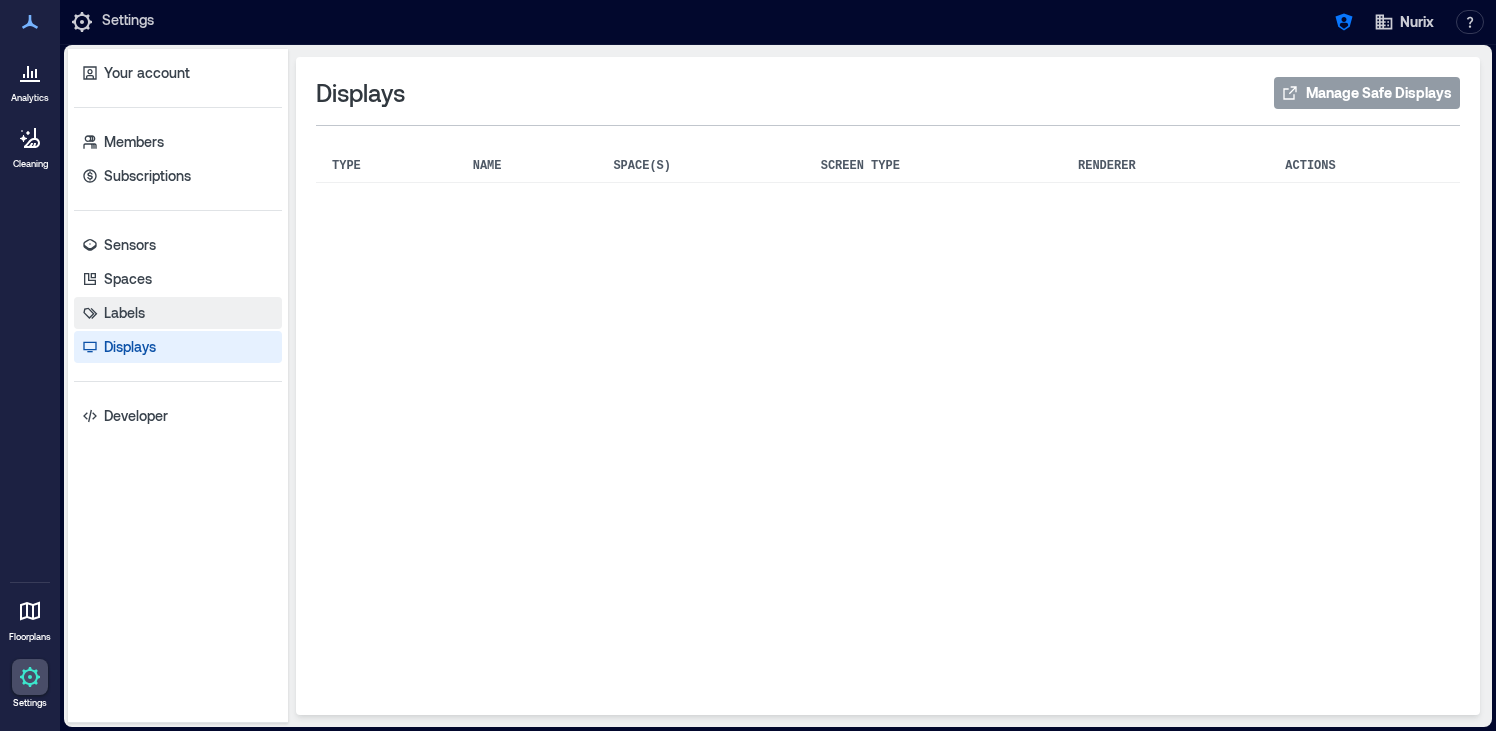 click on "Labels" at bounding box center [178, 313] 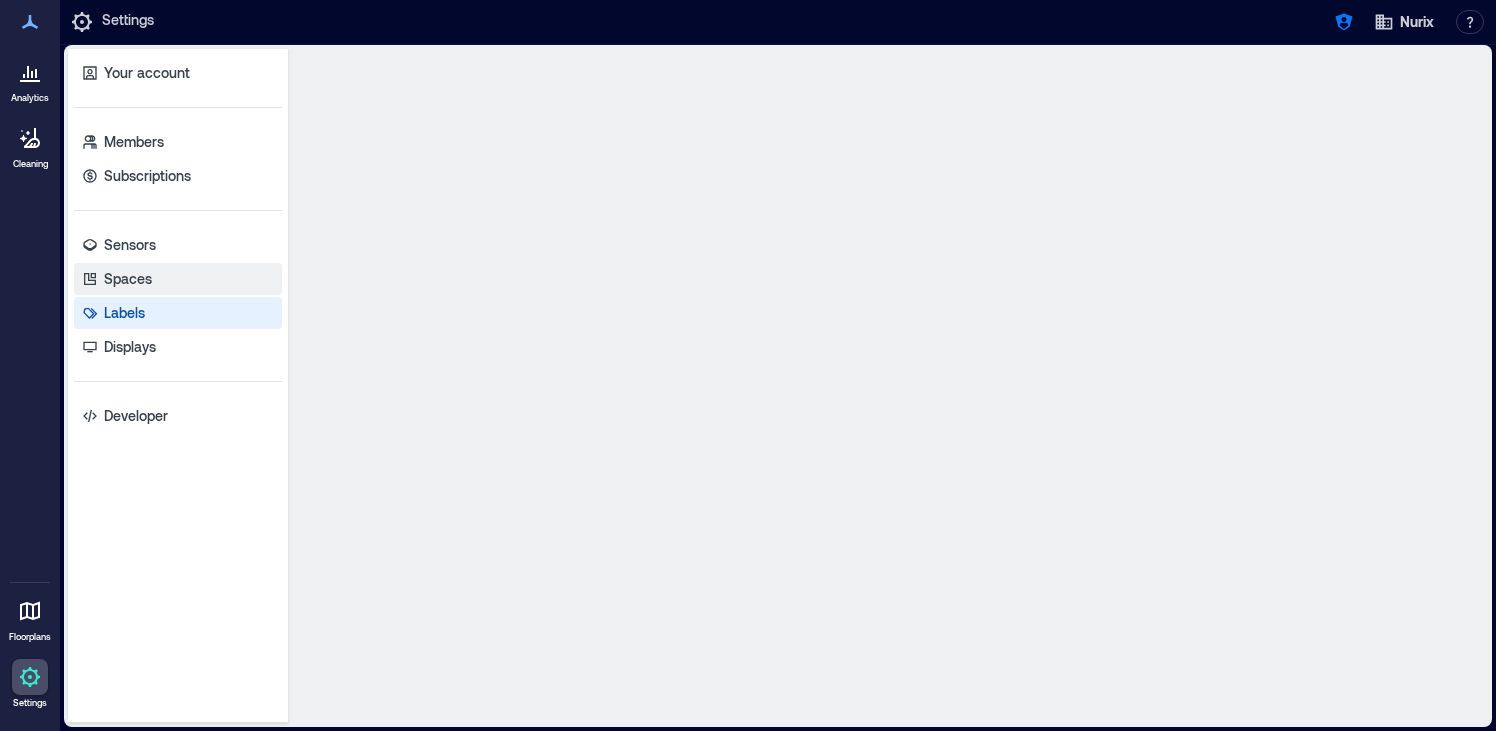 click on "Spaces" at bounding box center [128, 279] 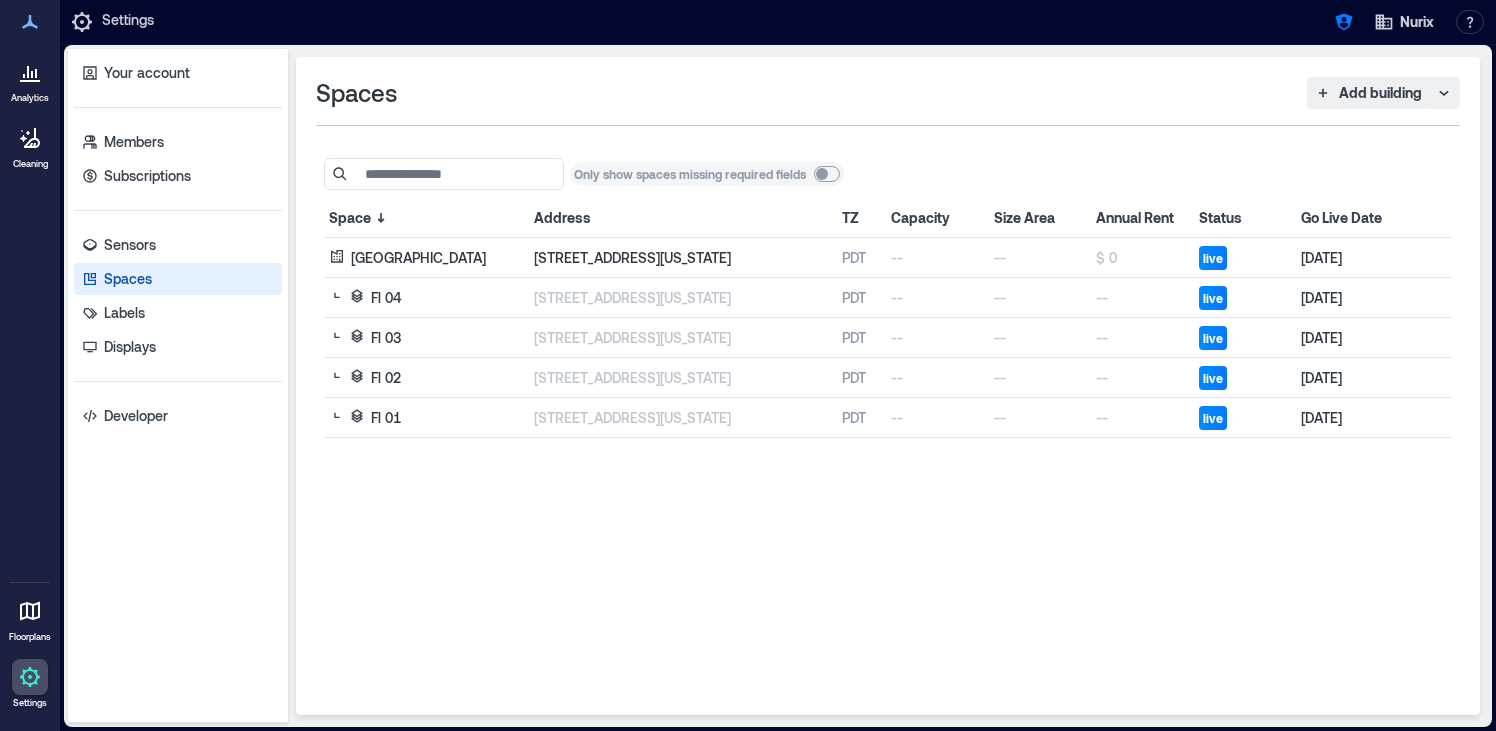 click 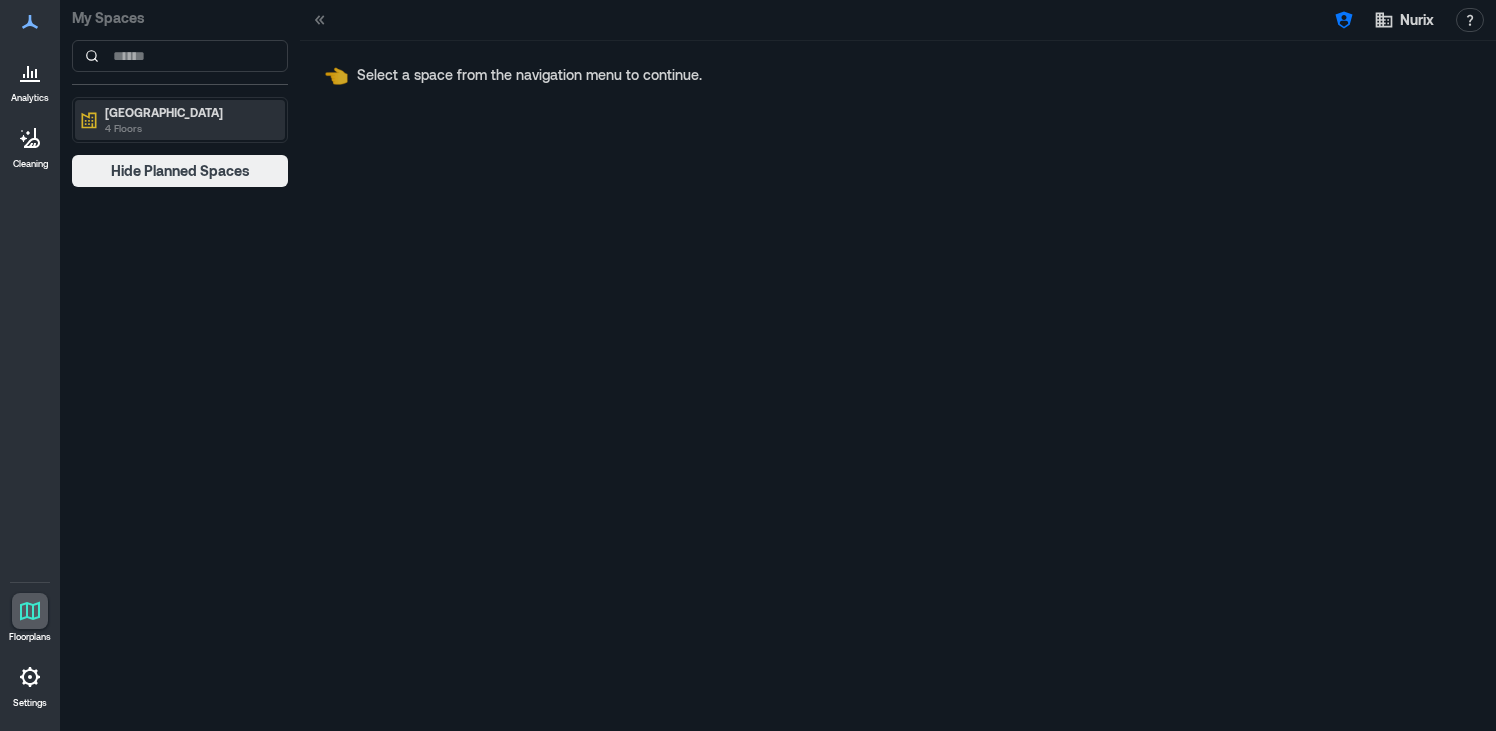 click on "4 Floors" at bounding box center [189, 128] 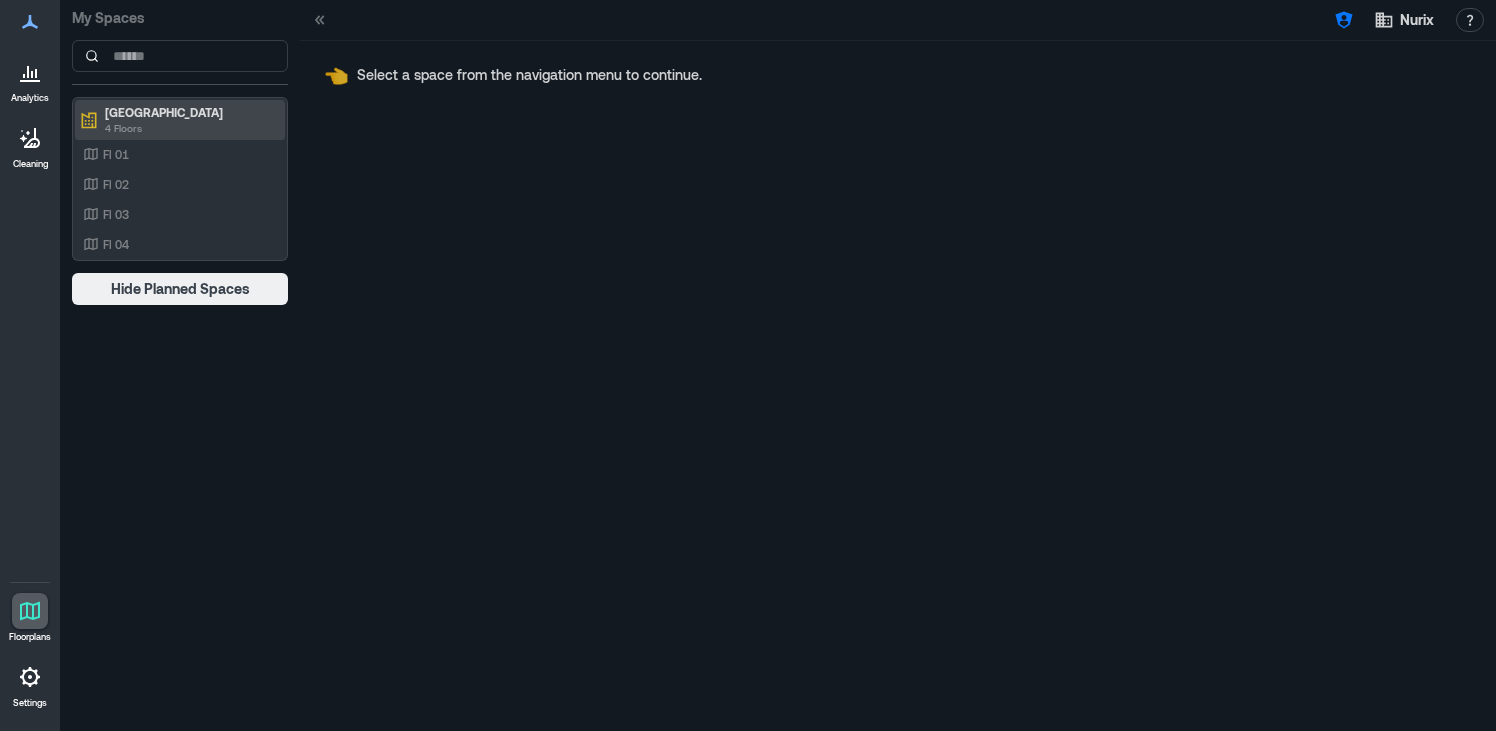 click on "4 Floors" at bounding box center (189, 128) 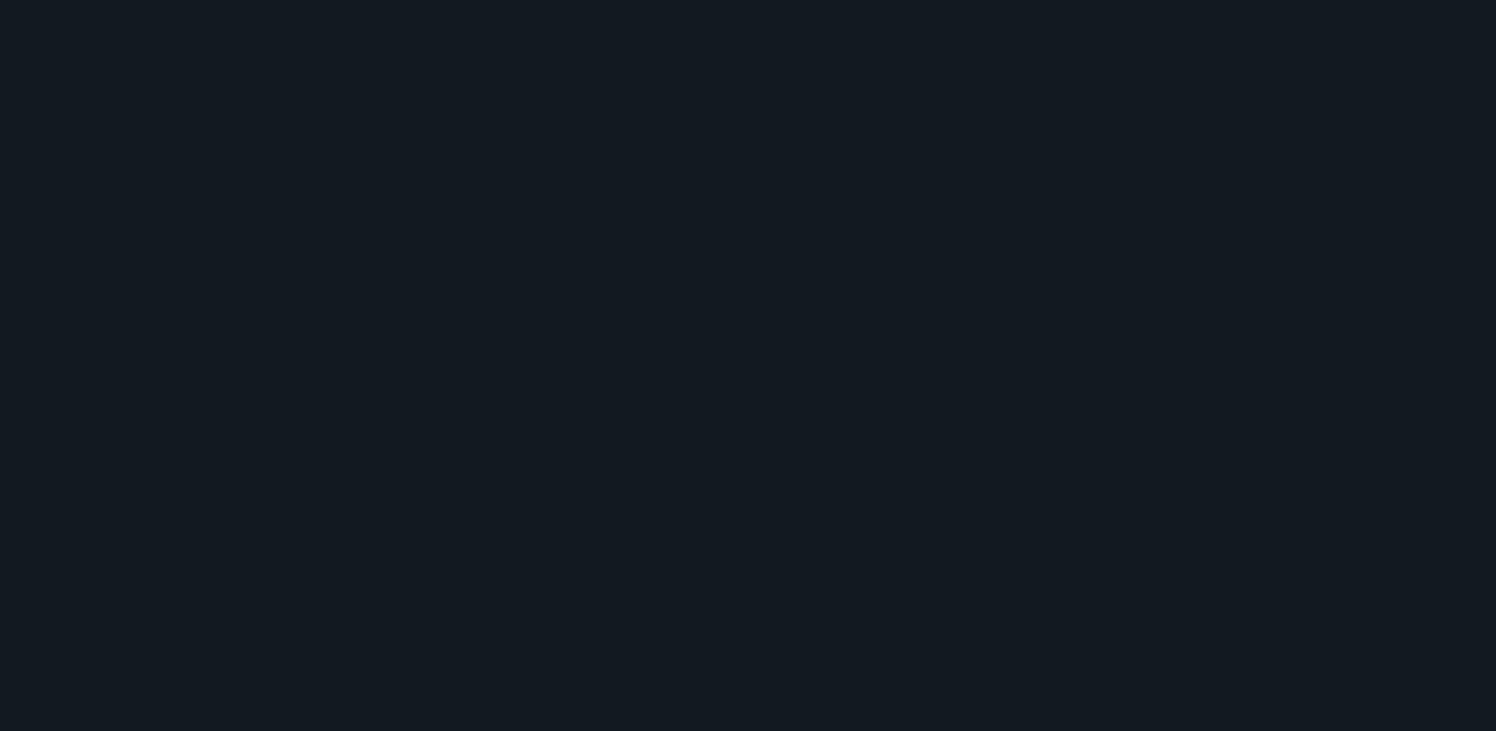 scroll, scrollTop: 0, scrollLeft: 0, axis: both 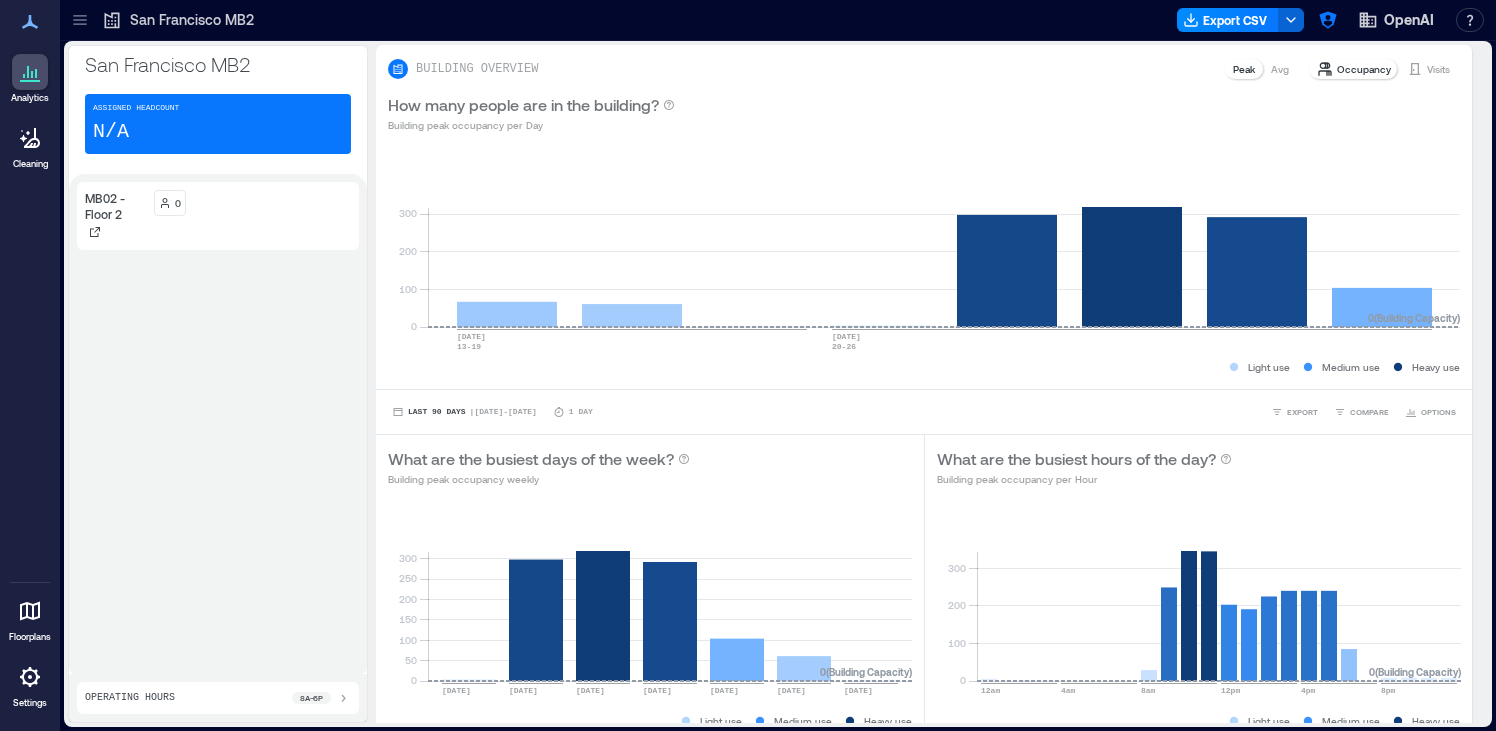 click 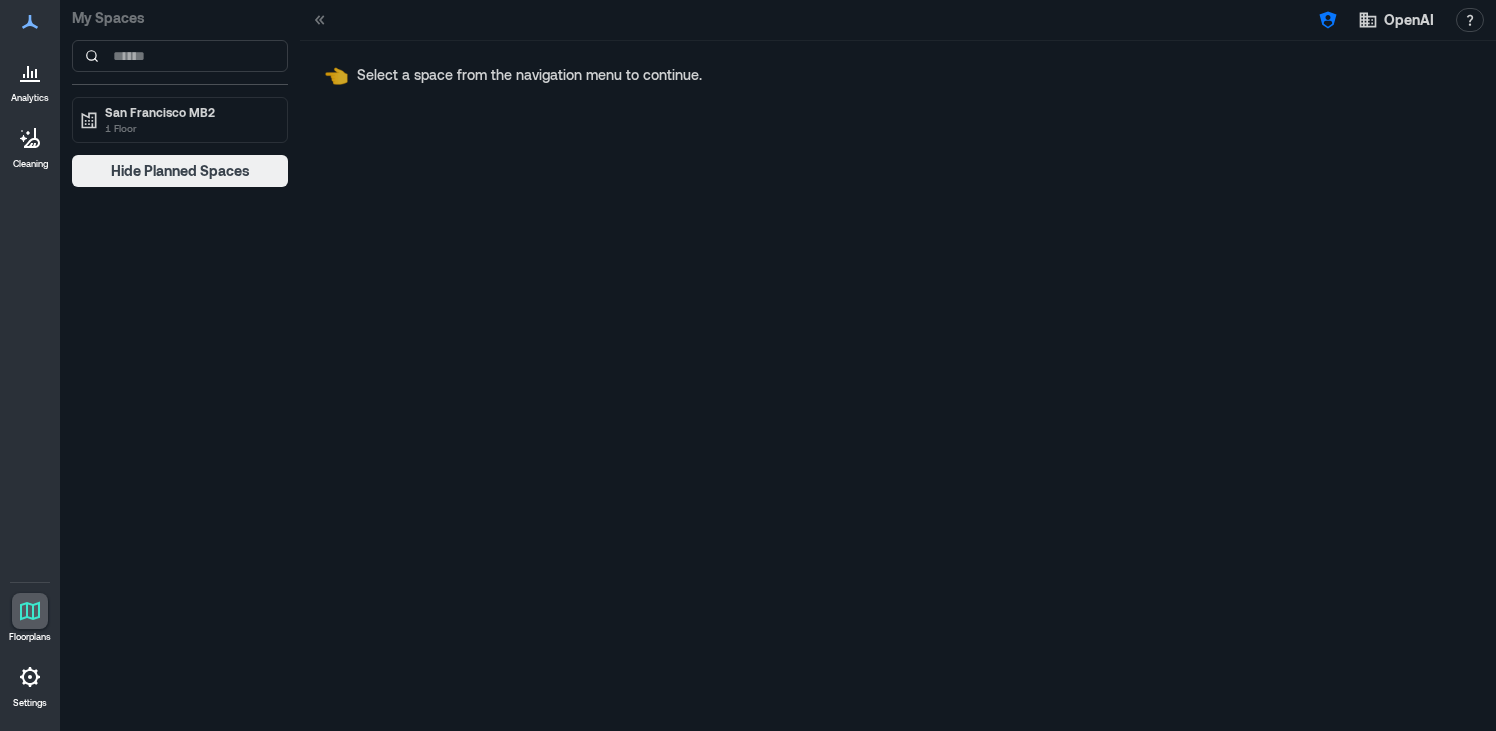 click 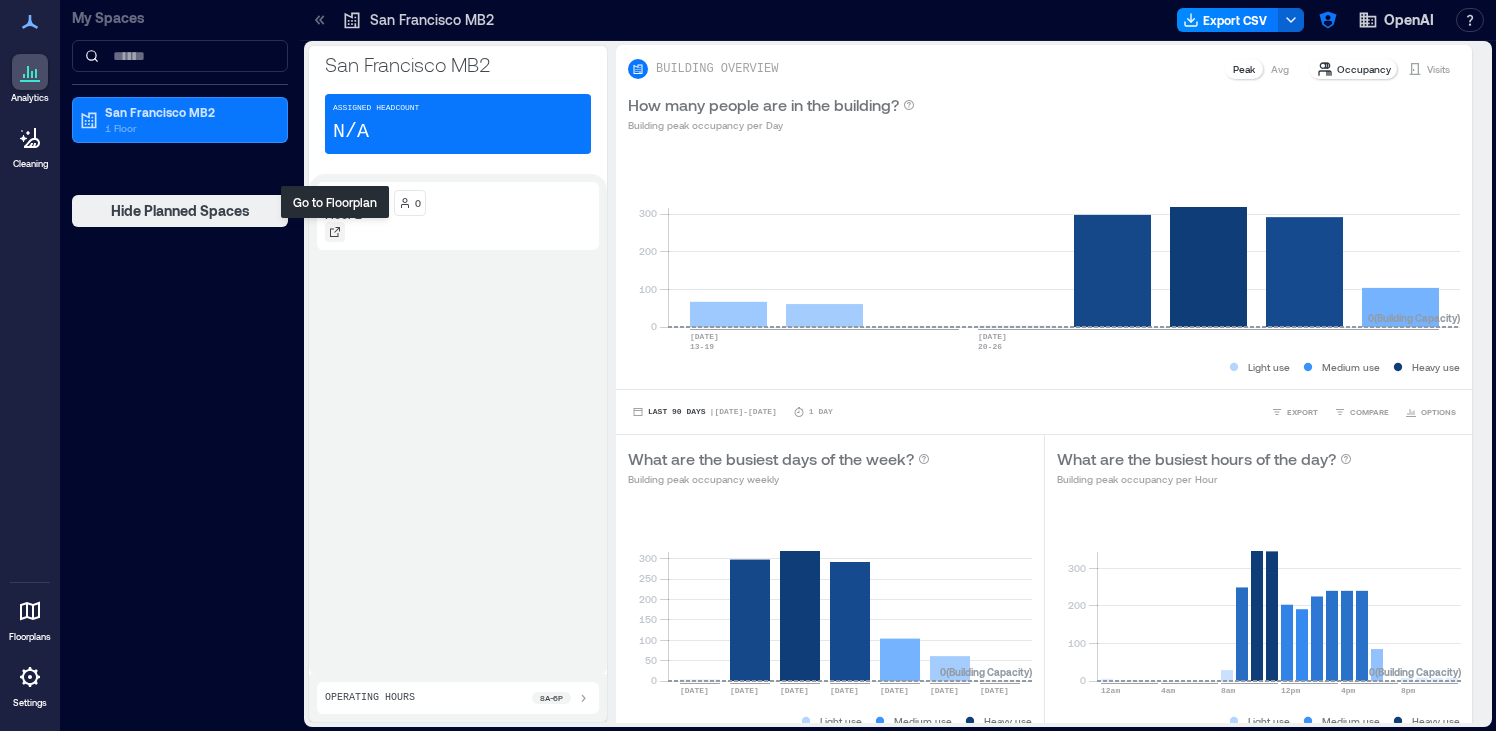 click at bounding box center (335, 232) 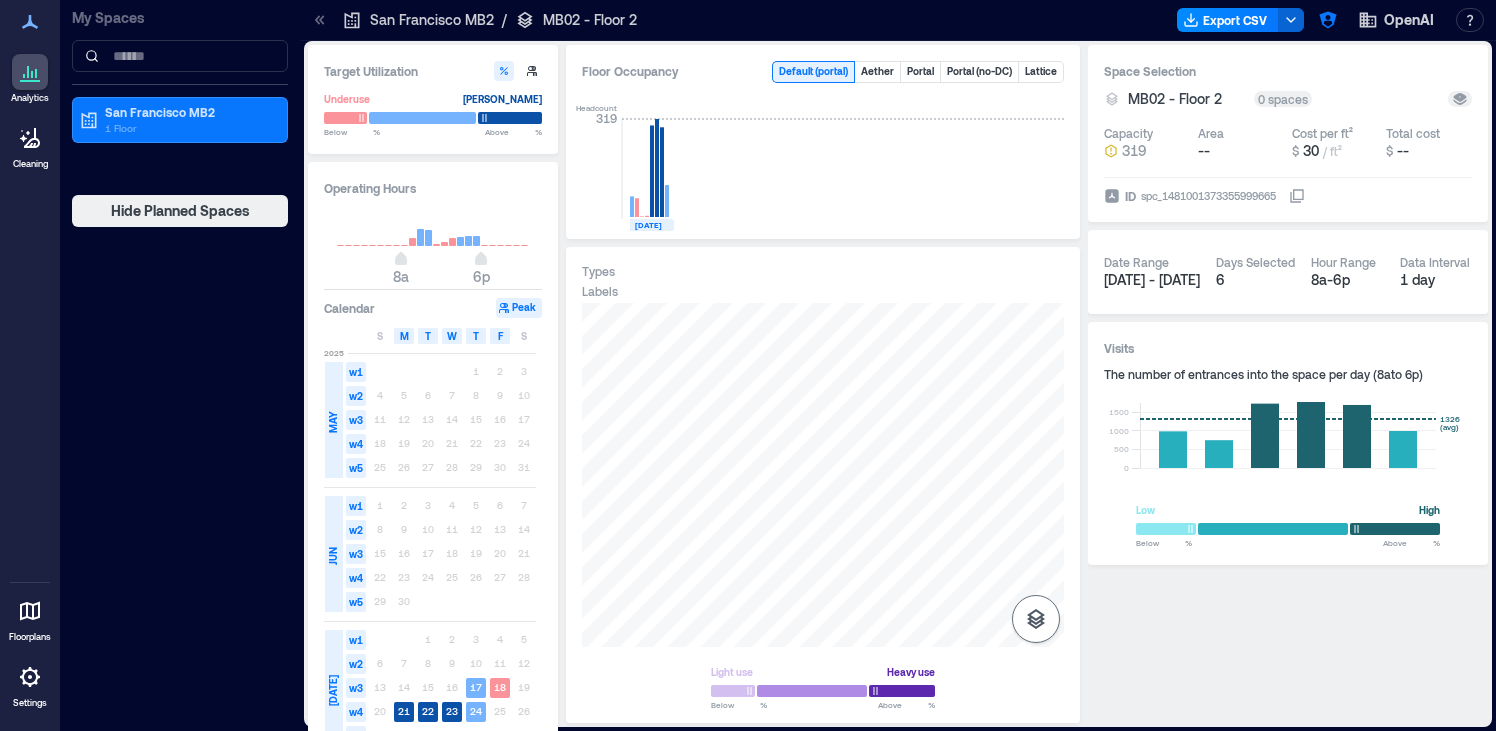 click 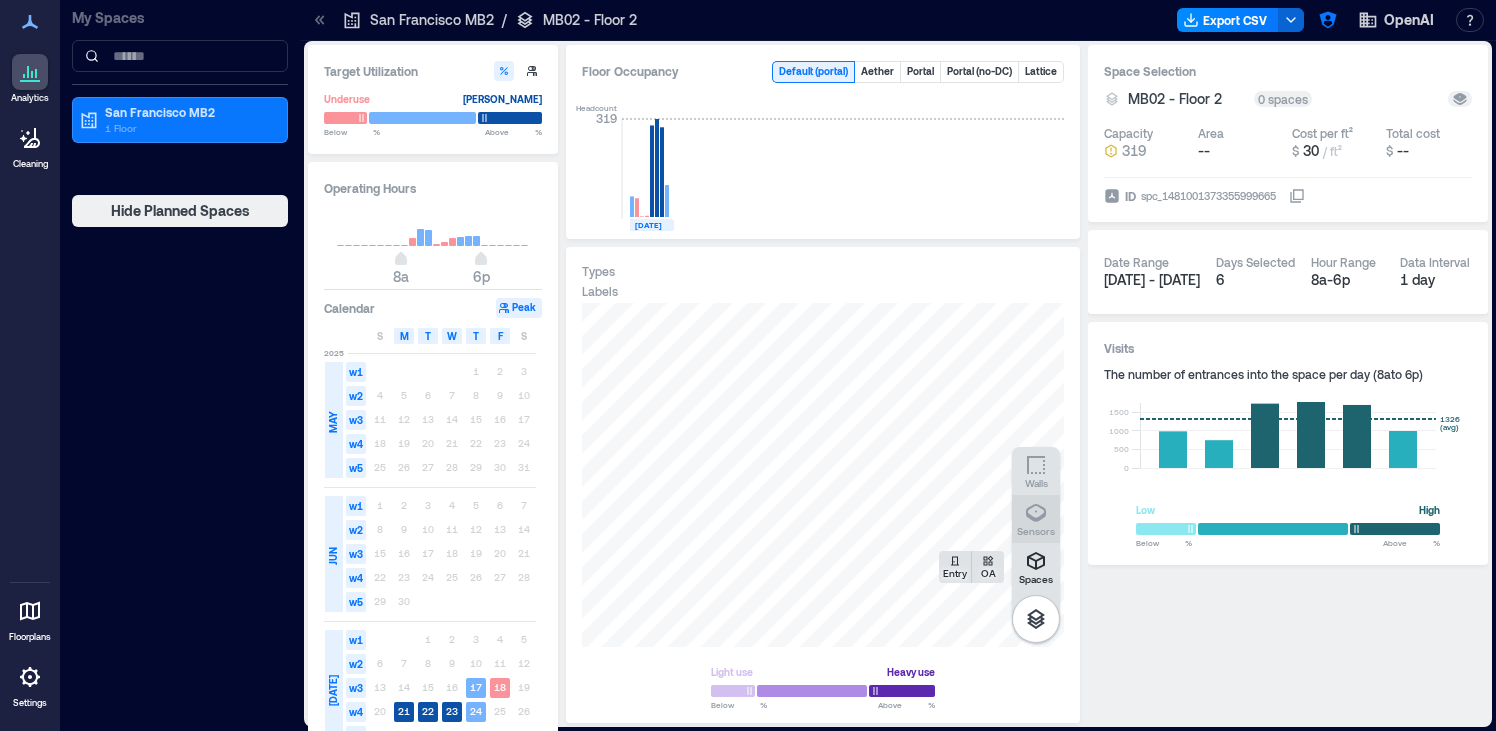 click 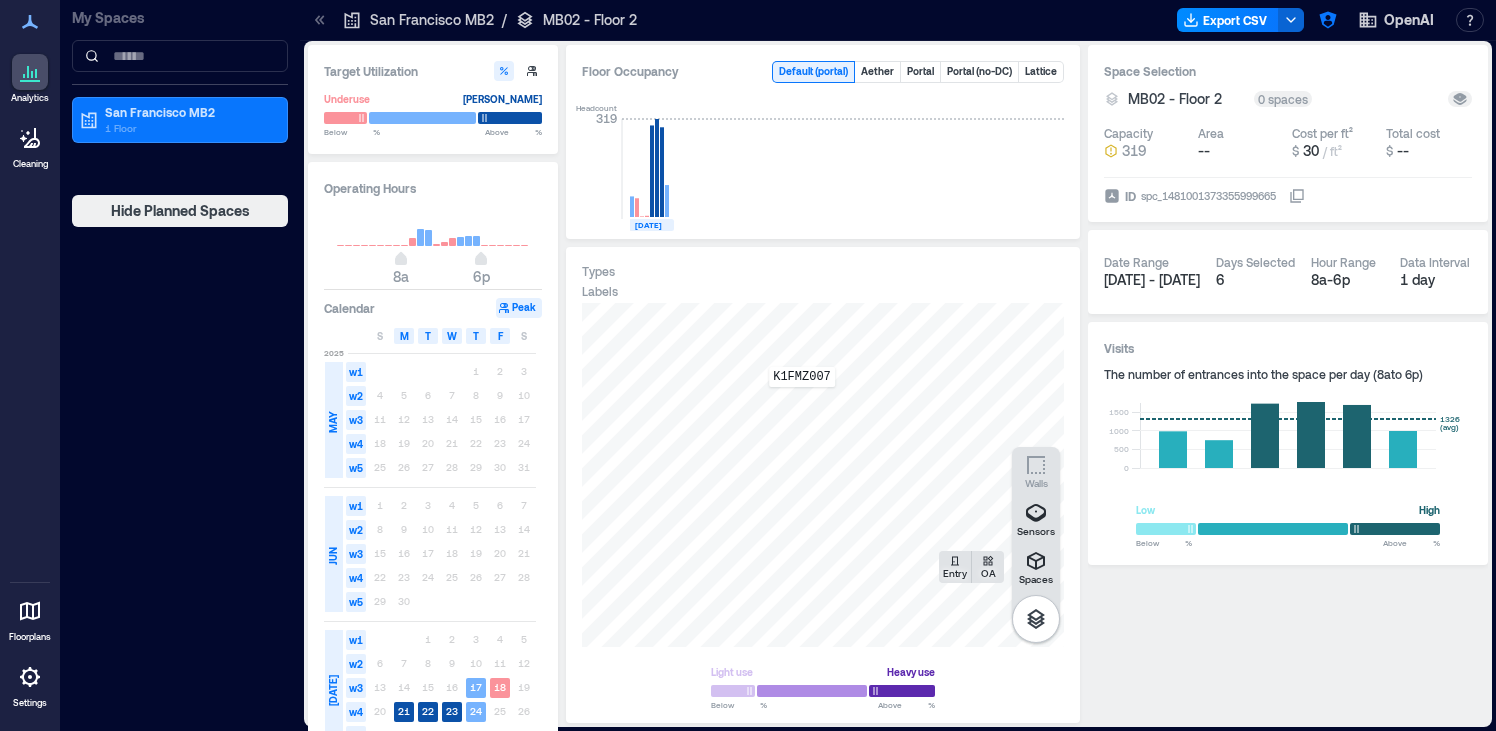 click on "K1FMZ007" at bounding box center (823, 475) 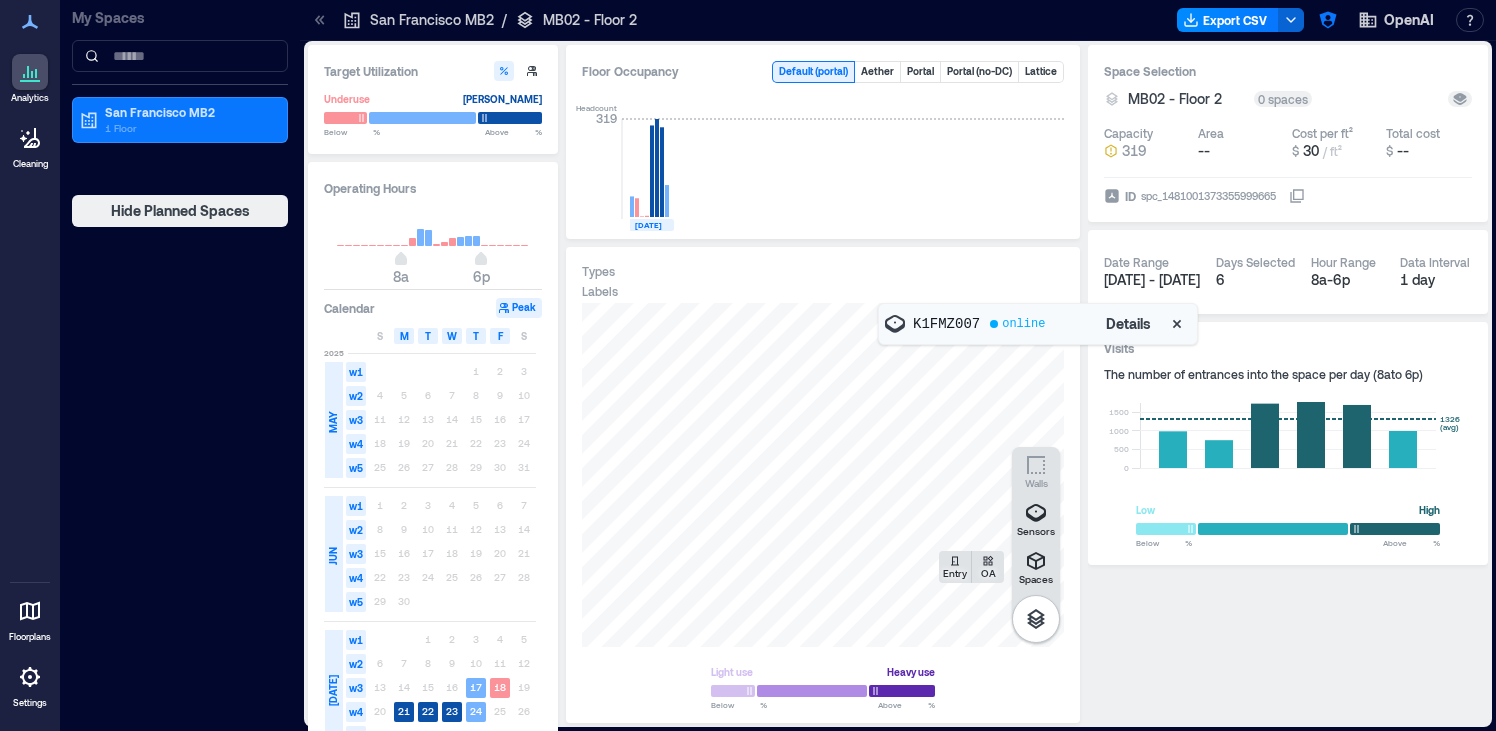 click on "K1FMZ007" at bounding box center [946, 324] 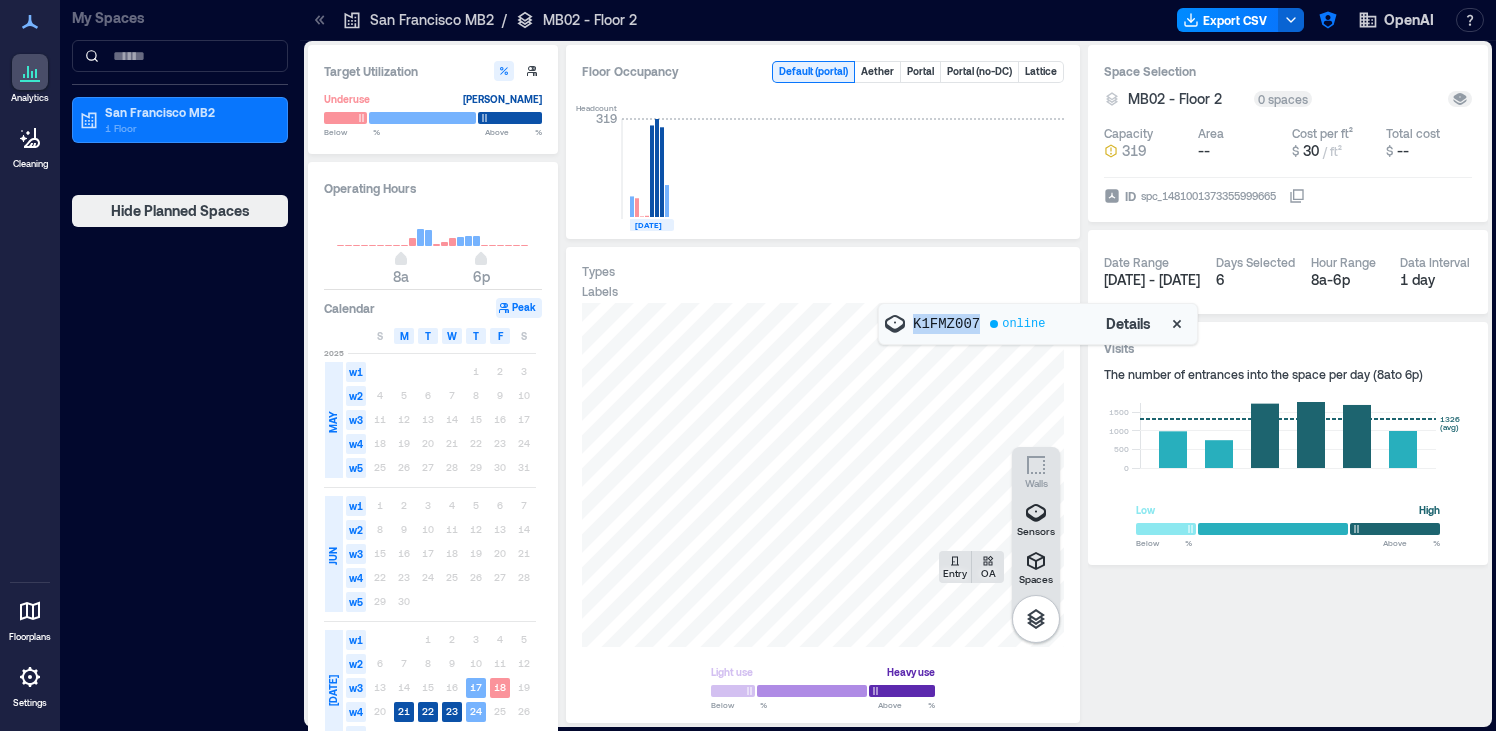 click on "K1FMZ007" at bounding box center [946, 324] 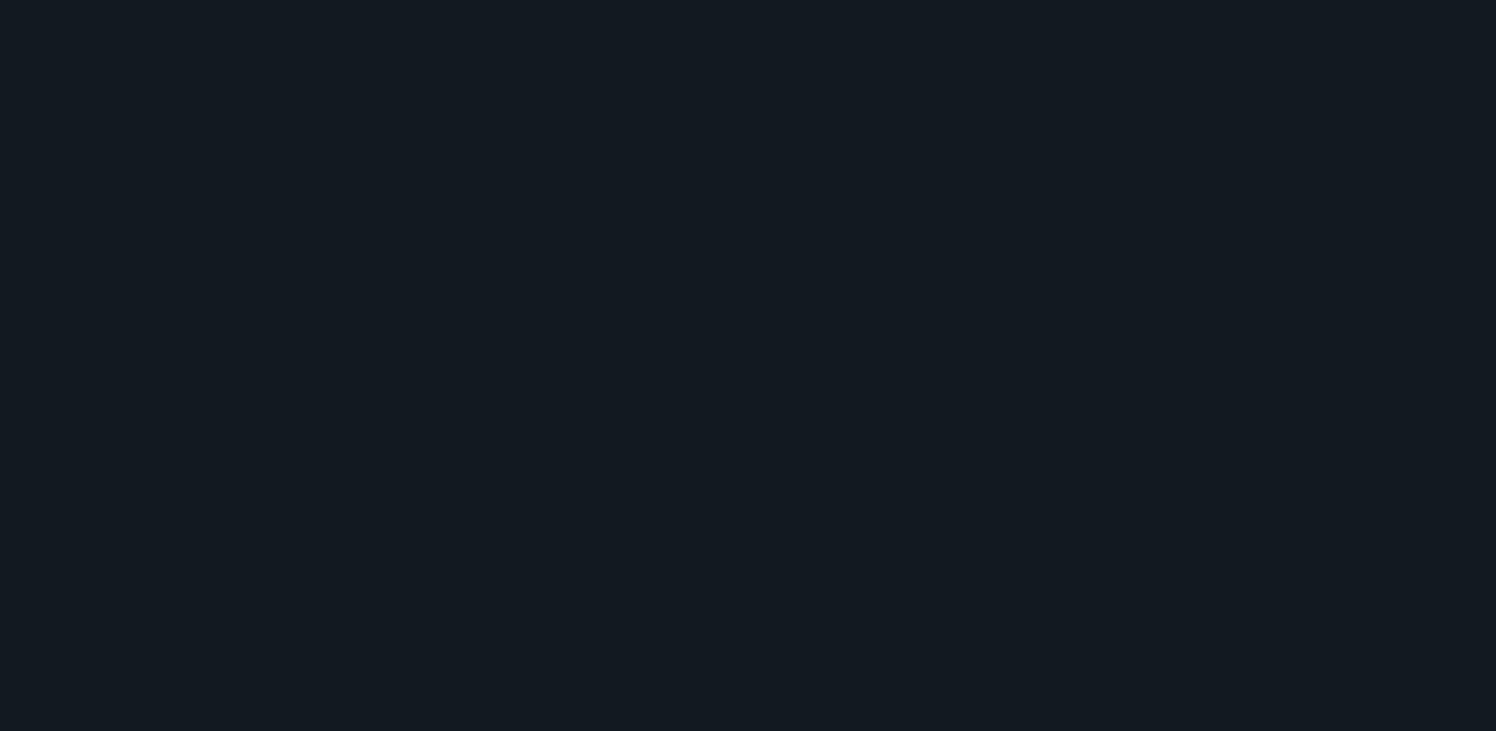 scroll, scrollTop: 0, scrollLeft: 0, axis: both 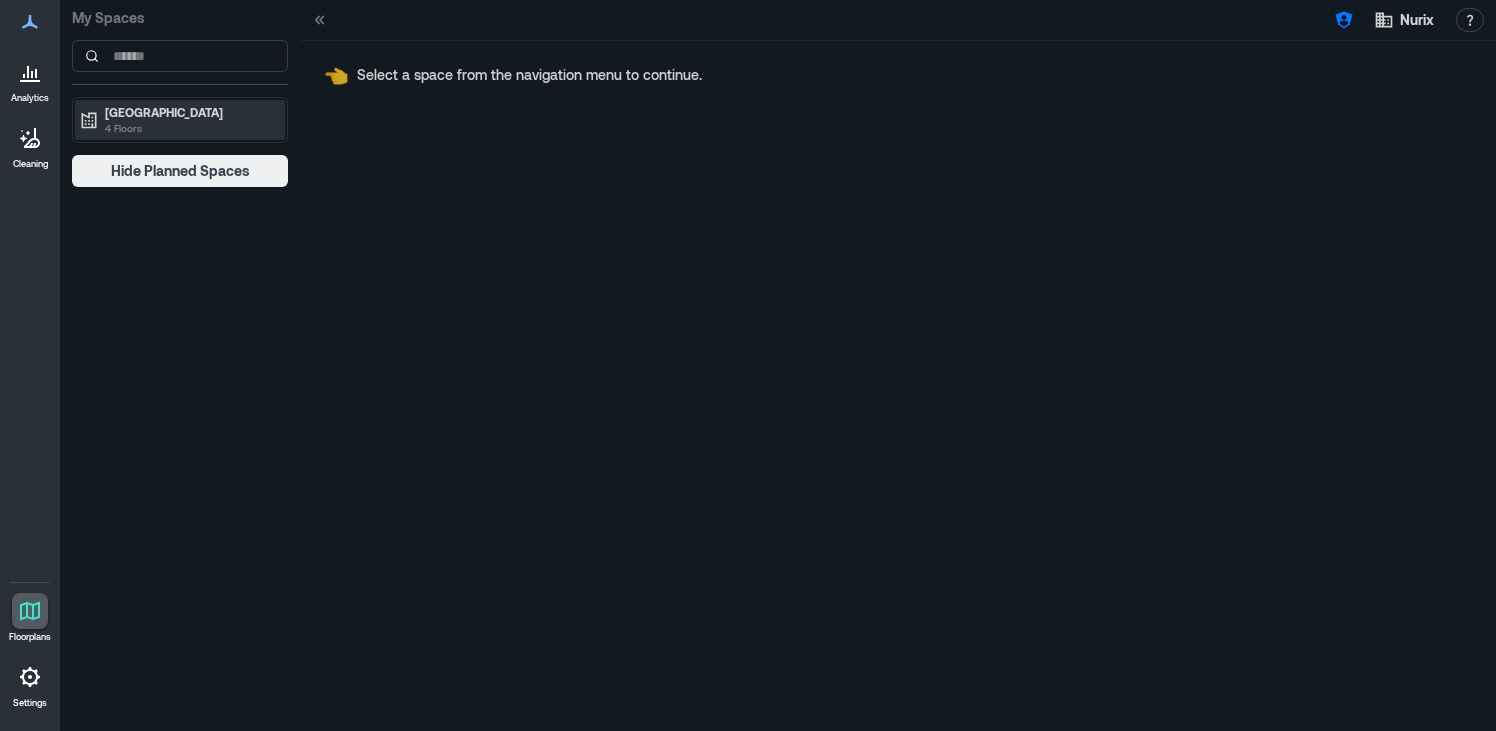 click on "[GEOGRAPHIC_DATA]" at bounding box center (189, 112) 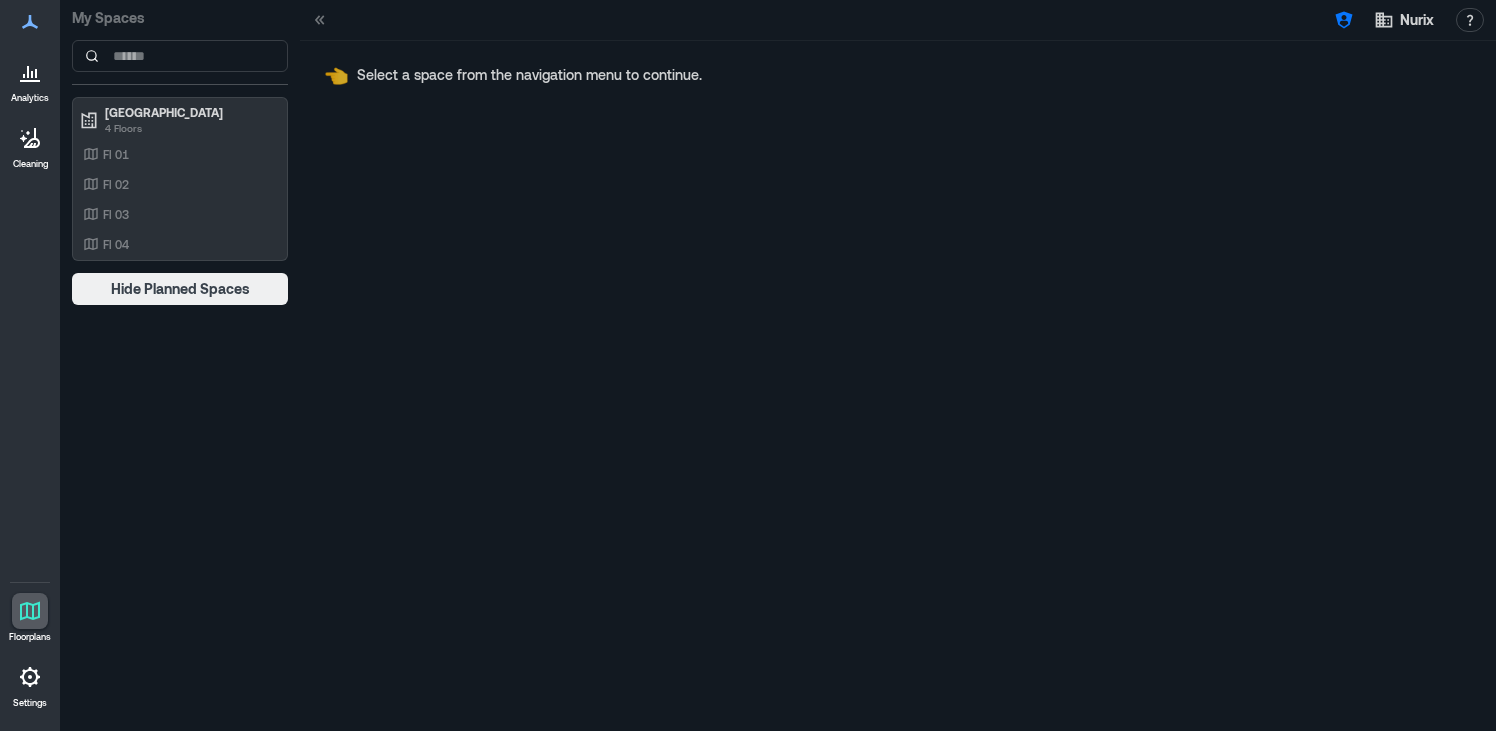 click 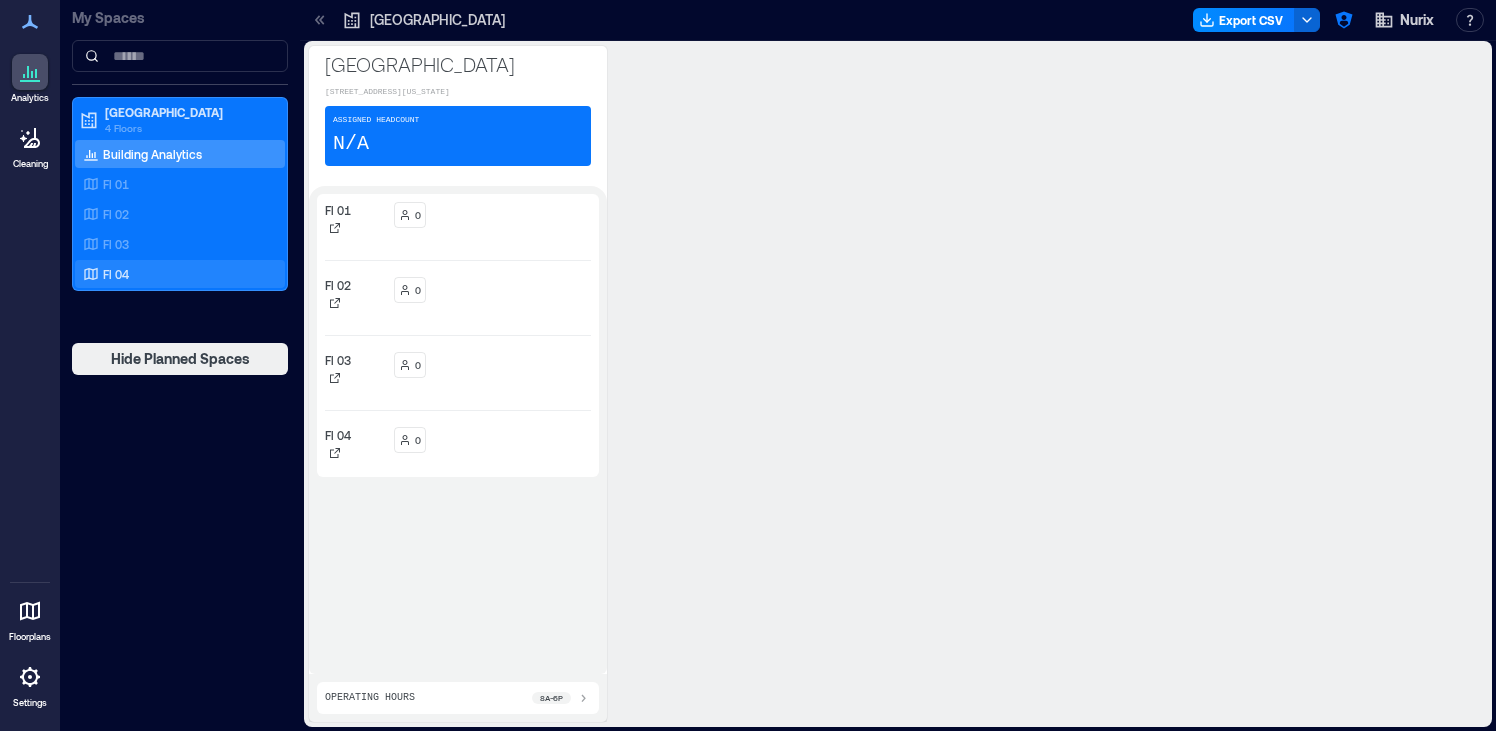 click on "Fl 04" at bounding box center [176, 274] 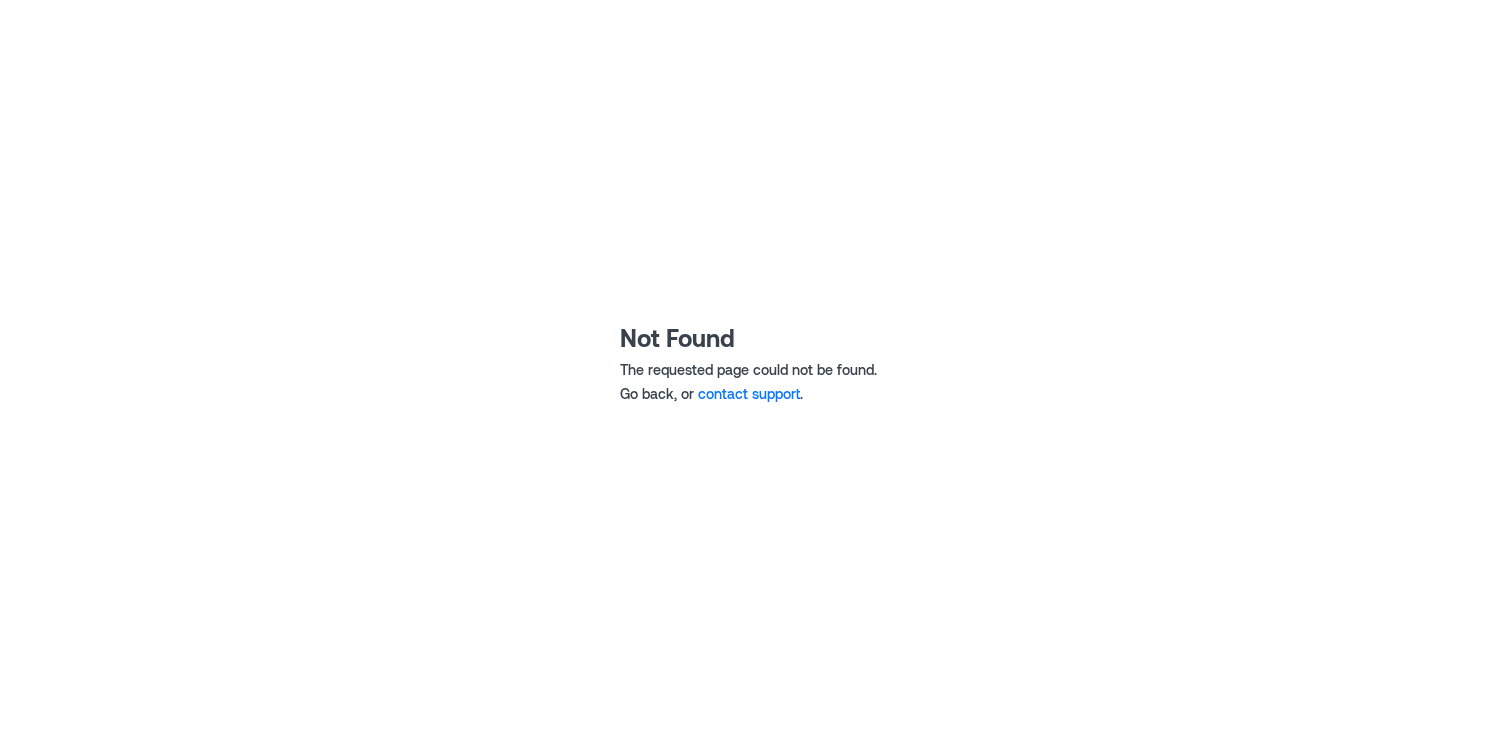 scroll, scrollTop: 0, scrollLeft: 0, axis: both 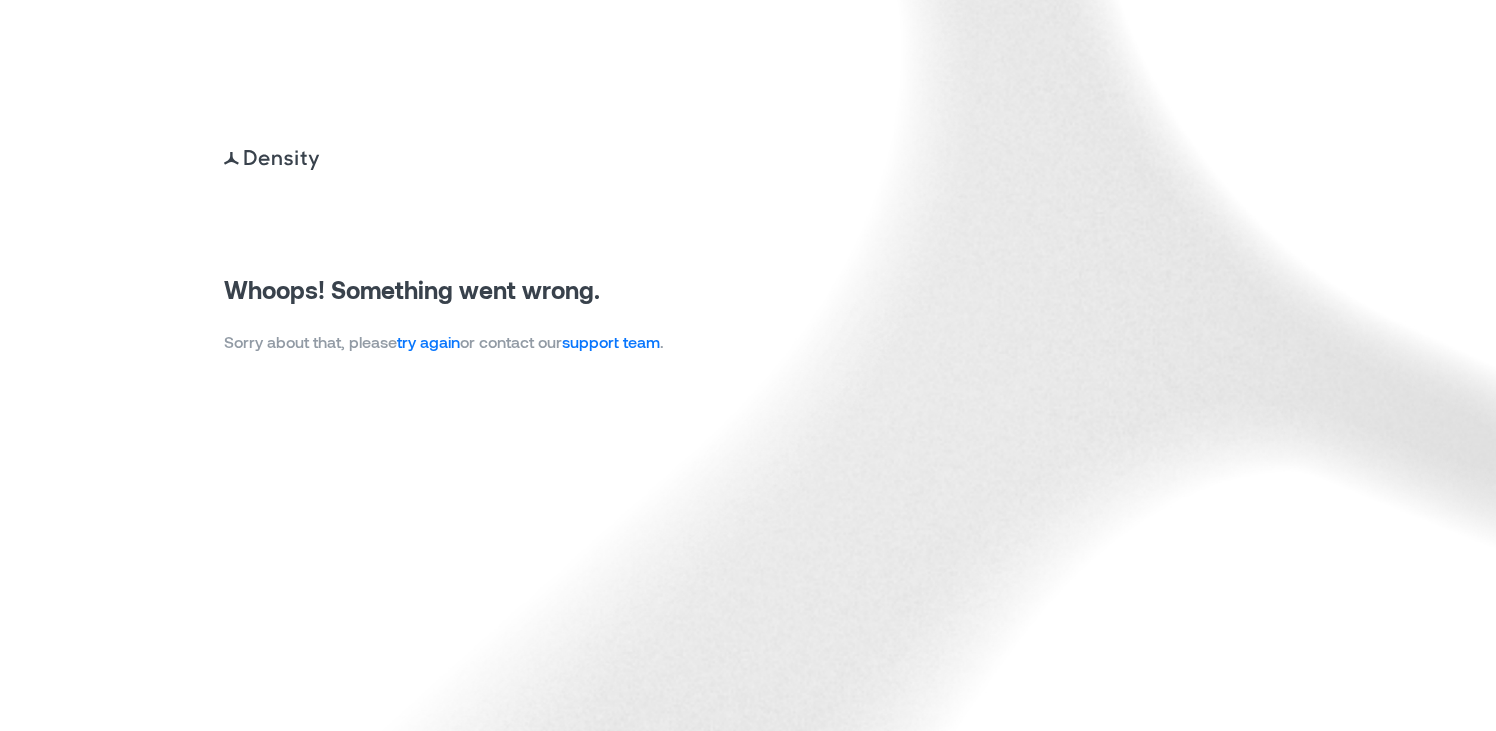click on "try again" at bounding box center (428, 341) 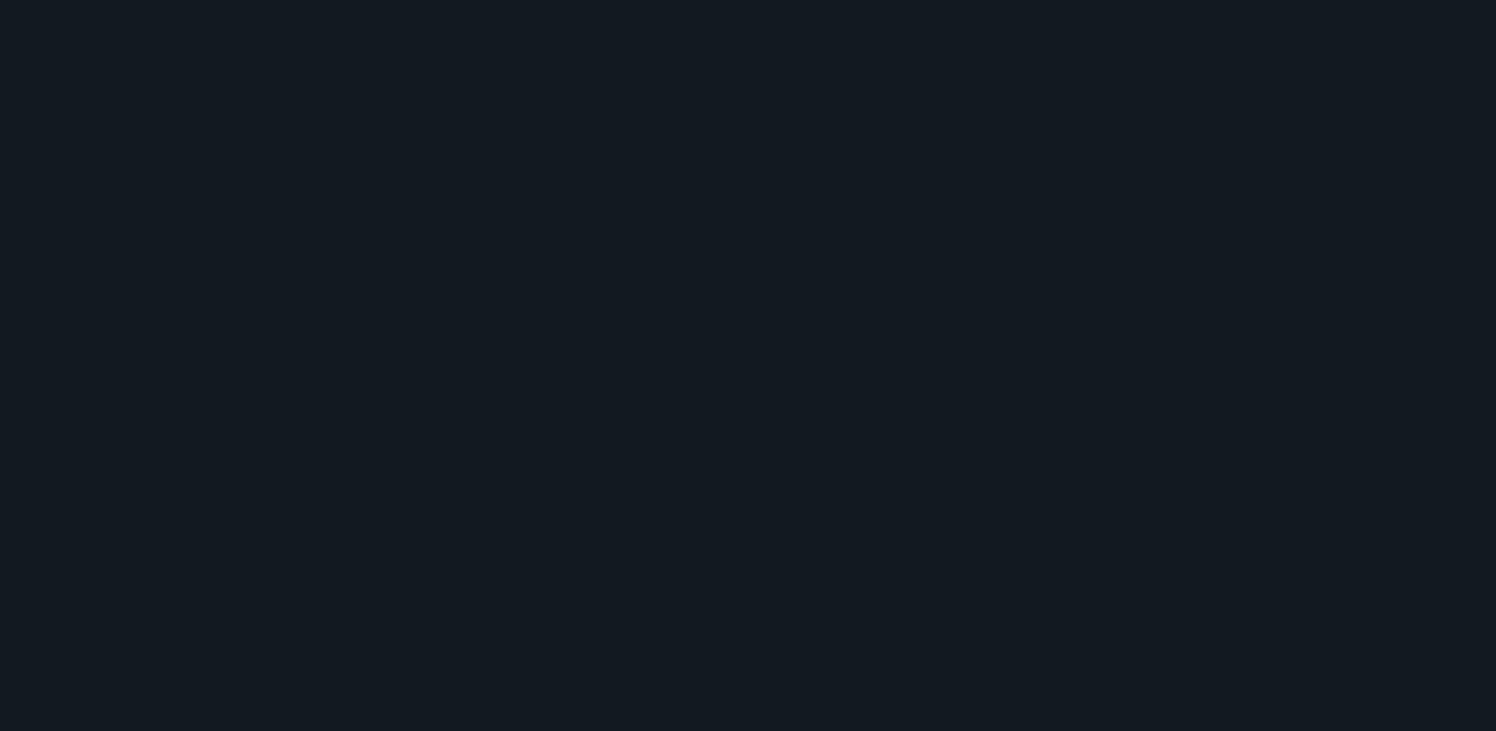 scroll, scrollTop: 0, scrollLeft: 0, axis: both 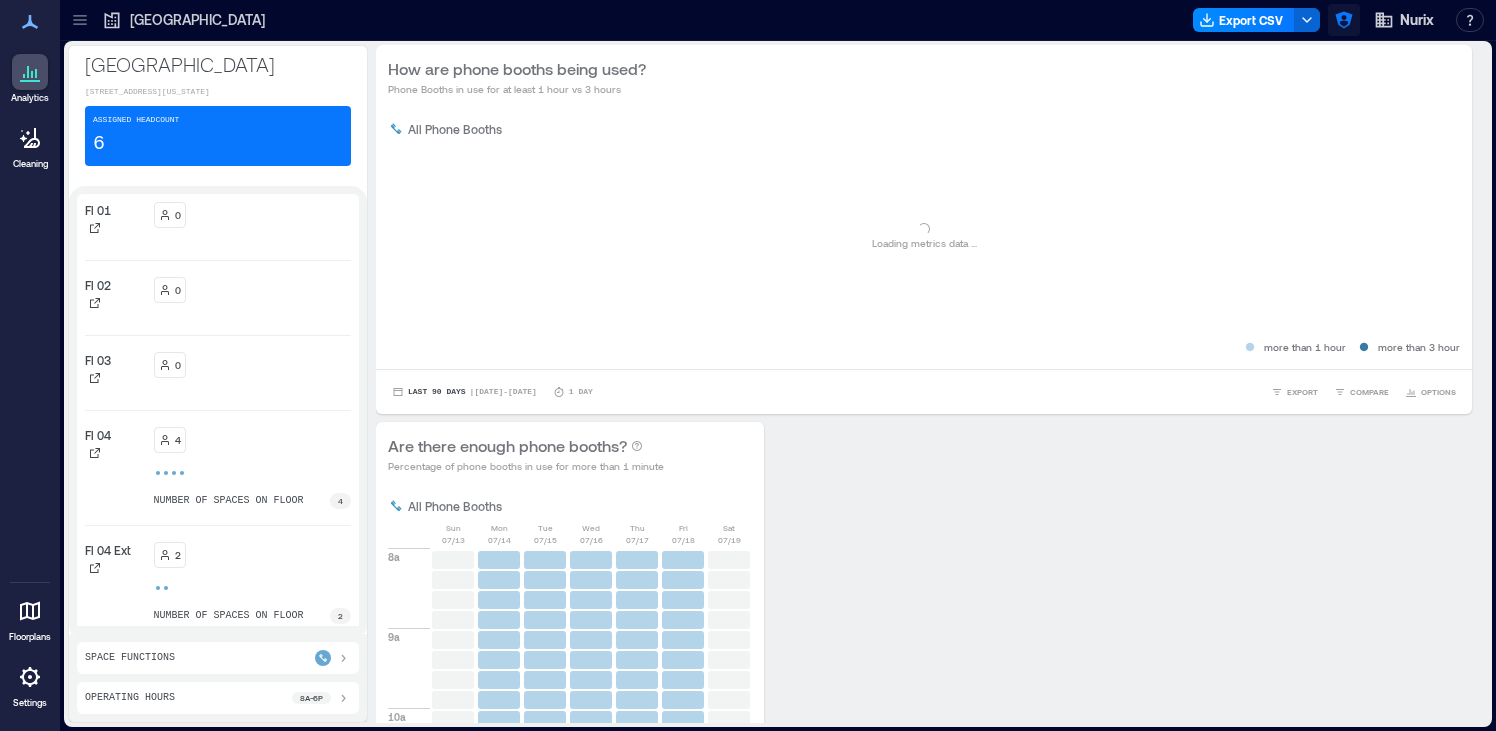 click 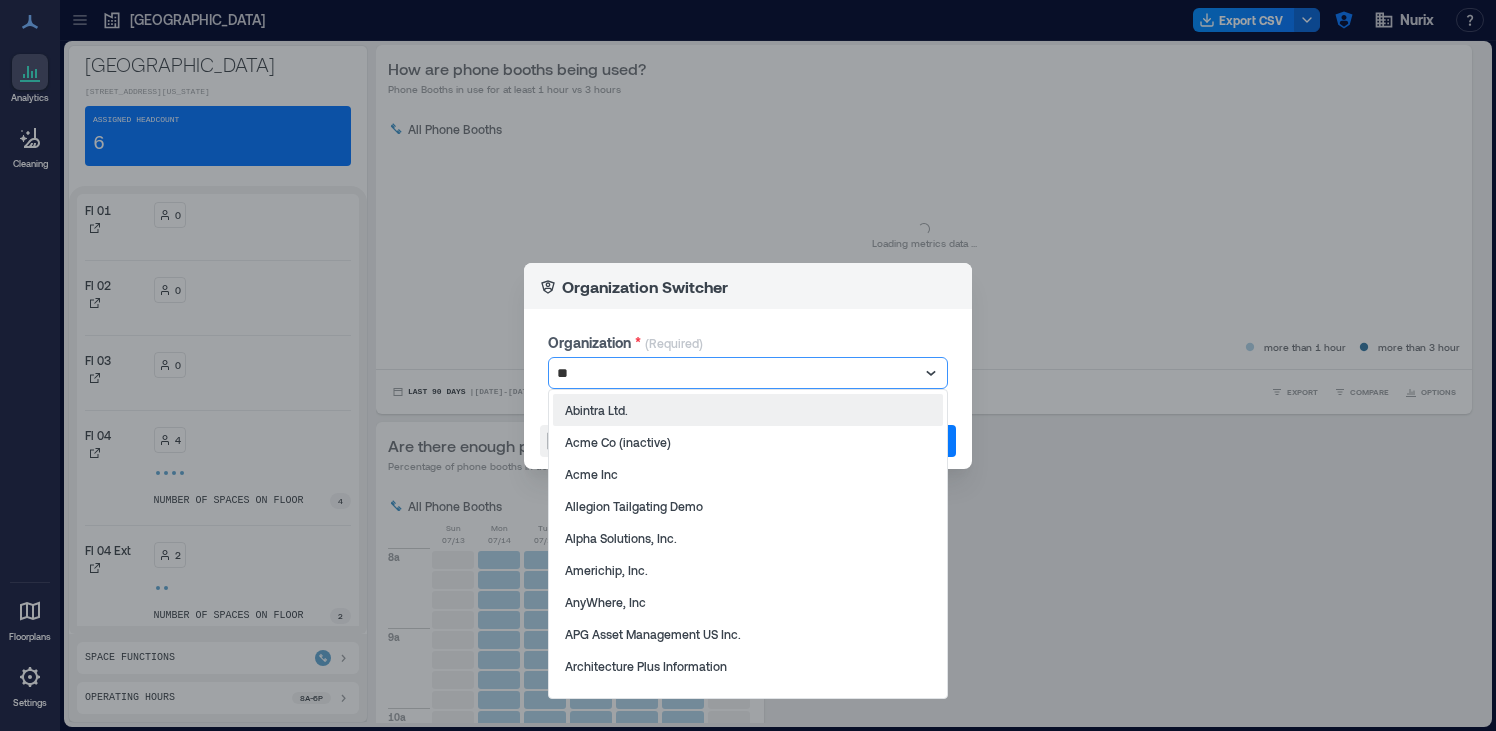 type on "*" 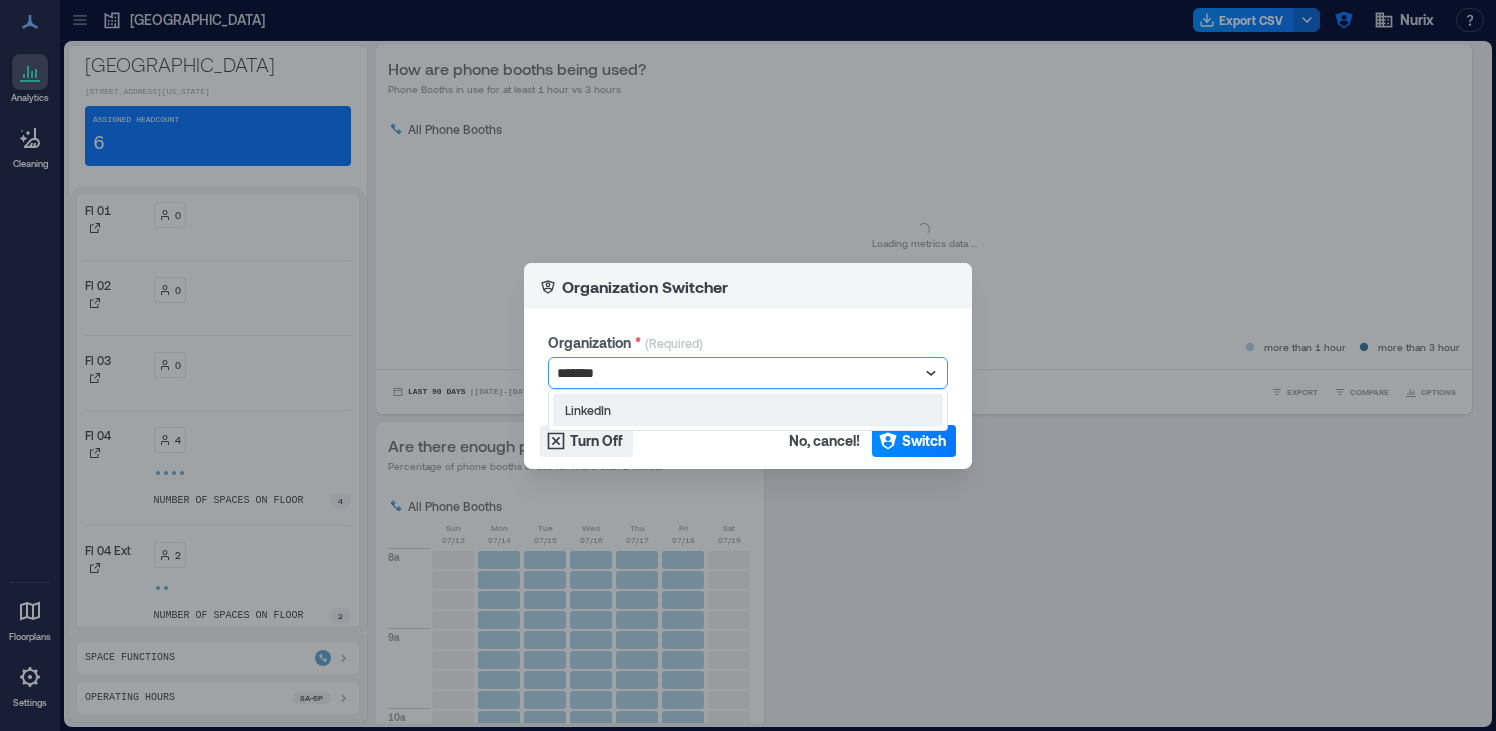 type on "********" 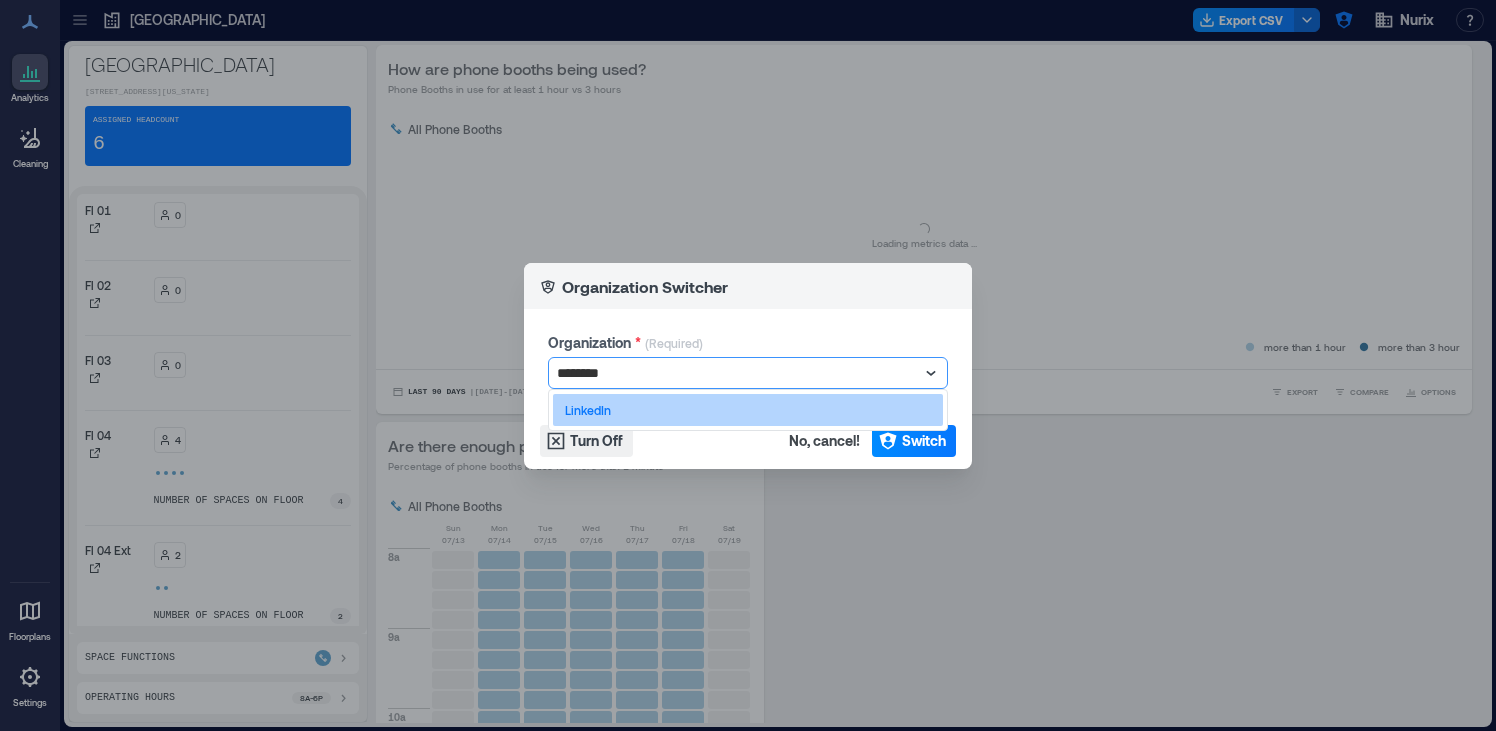 click on "LinkedIn" at bounding box center [748, 410] 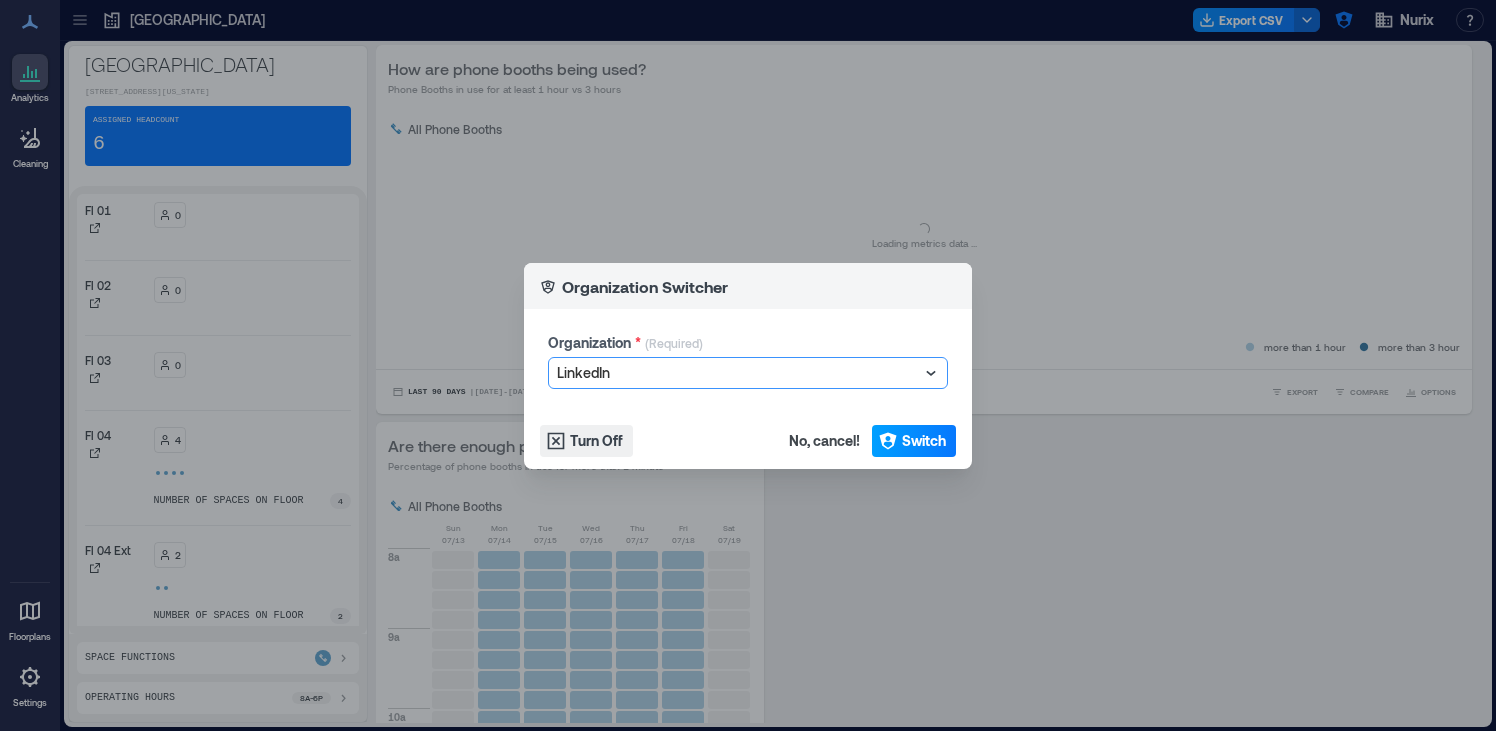 click on "Switch" at bounding box center [924, 441] 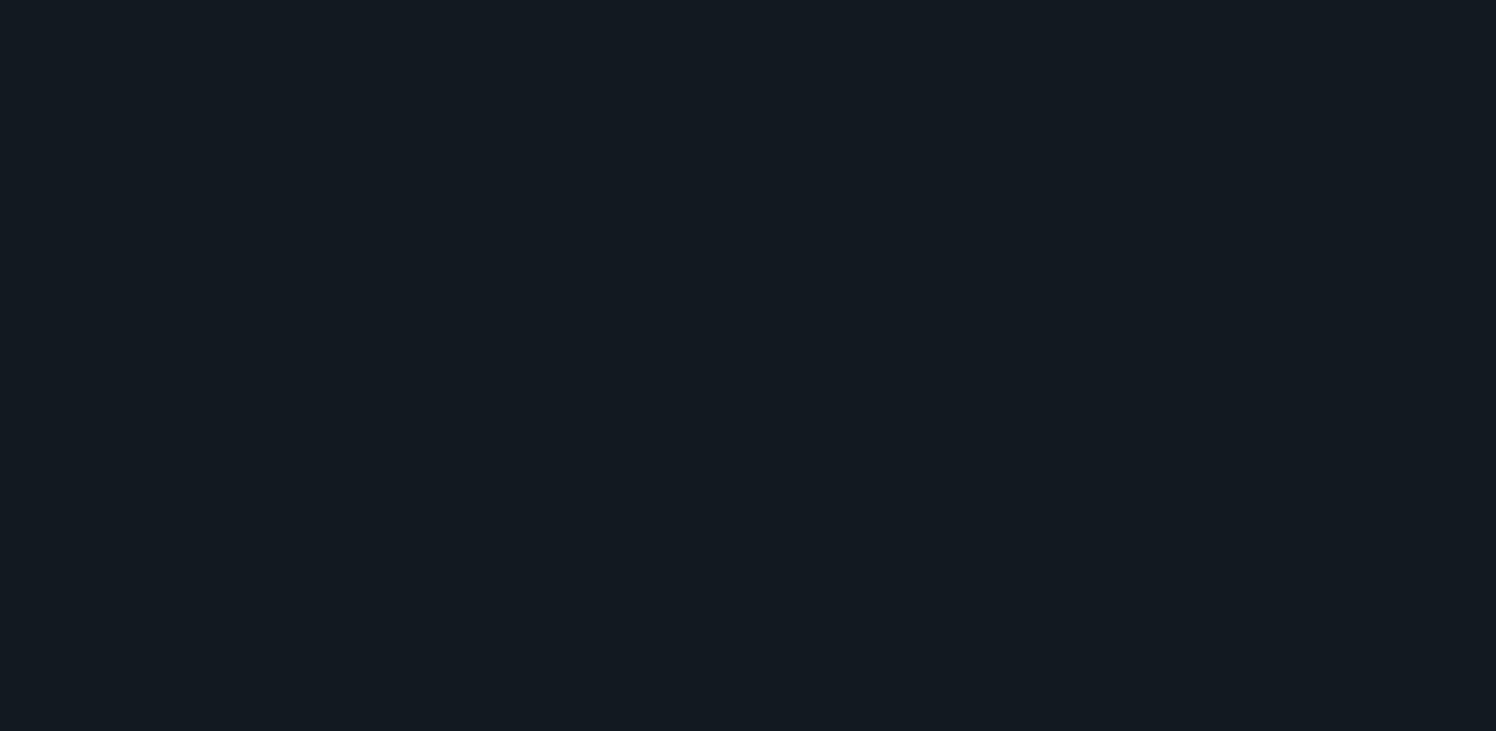 scroll, scrollTop: 0, scrollLeft: 0, axis: both 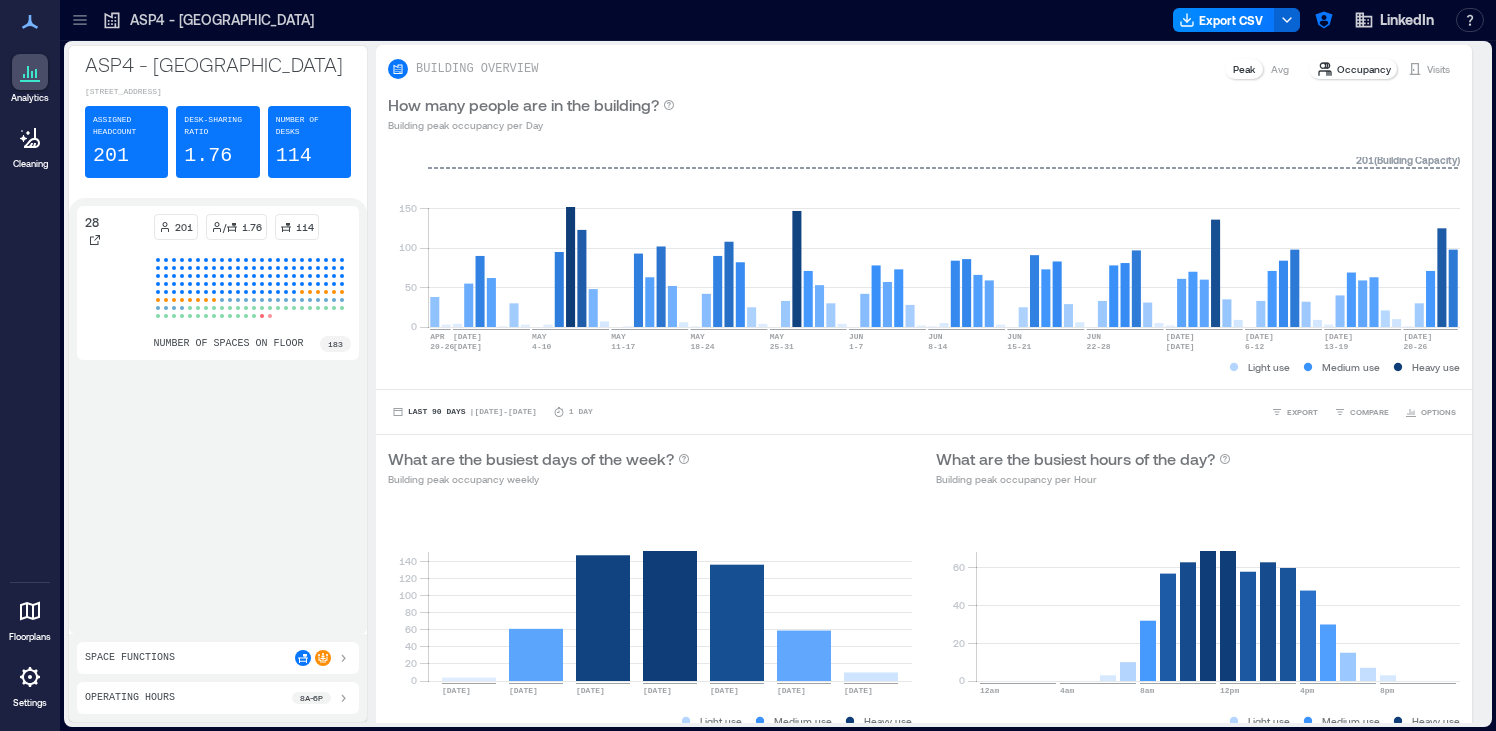 click at bounding box center [30, 677] 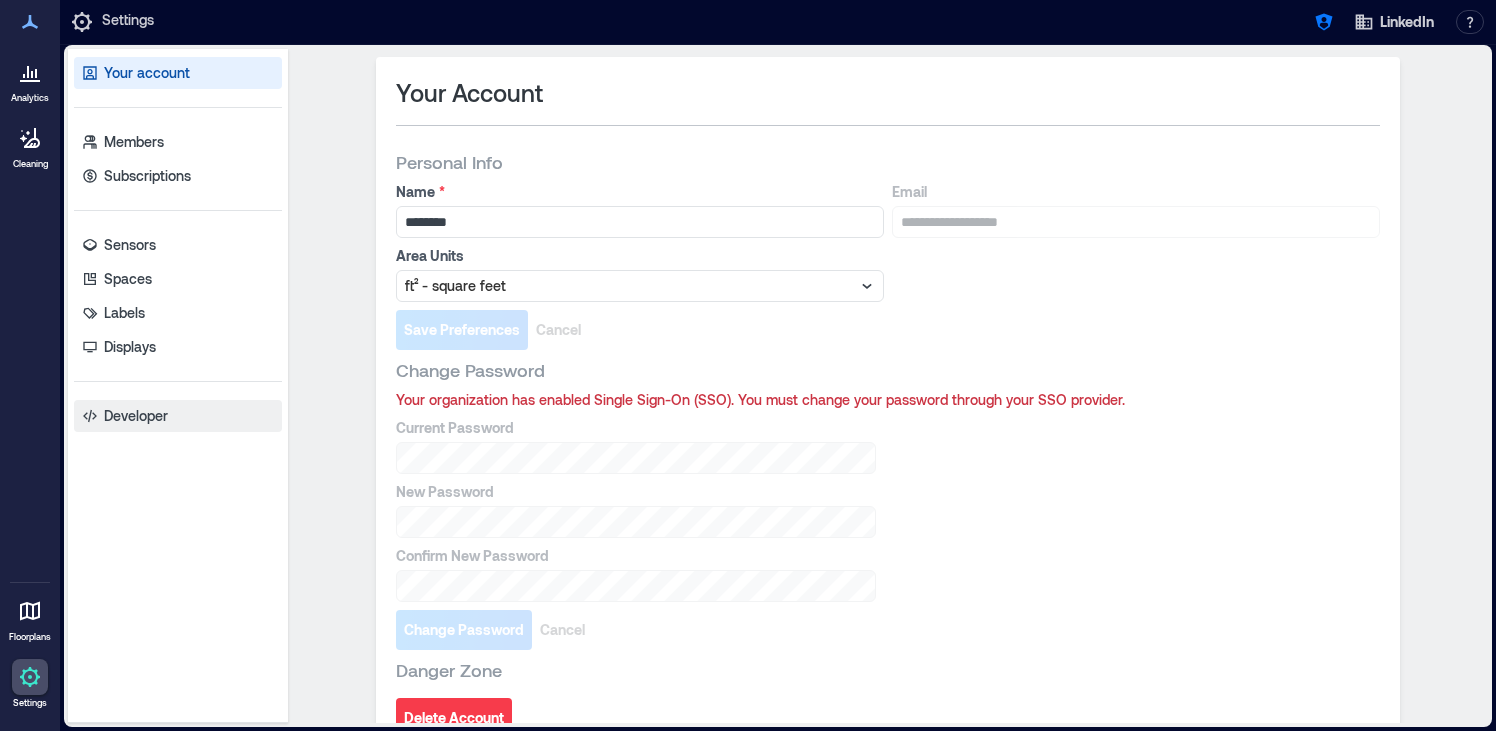 click on "Developer" at bounding box center (136, 416) 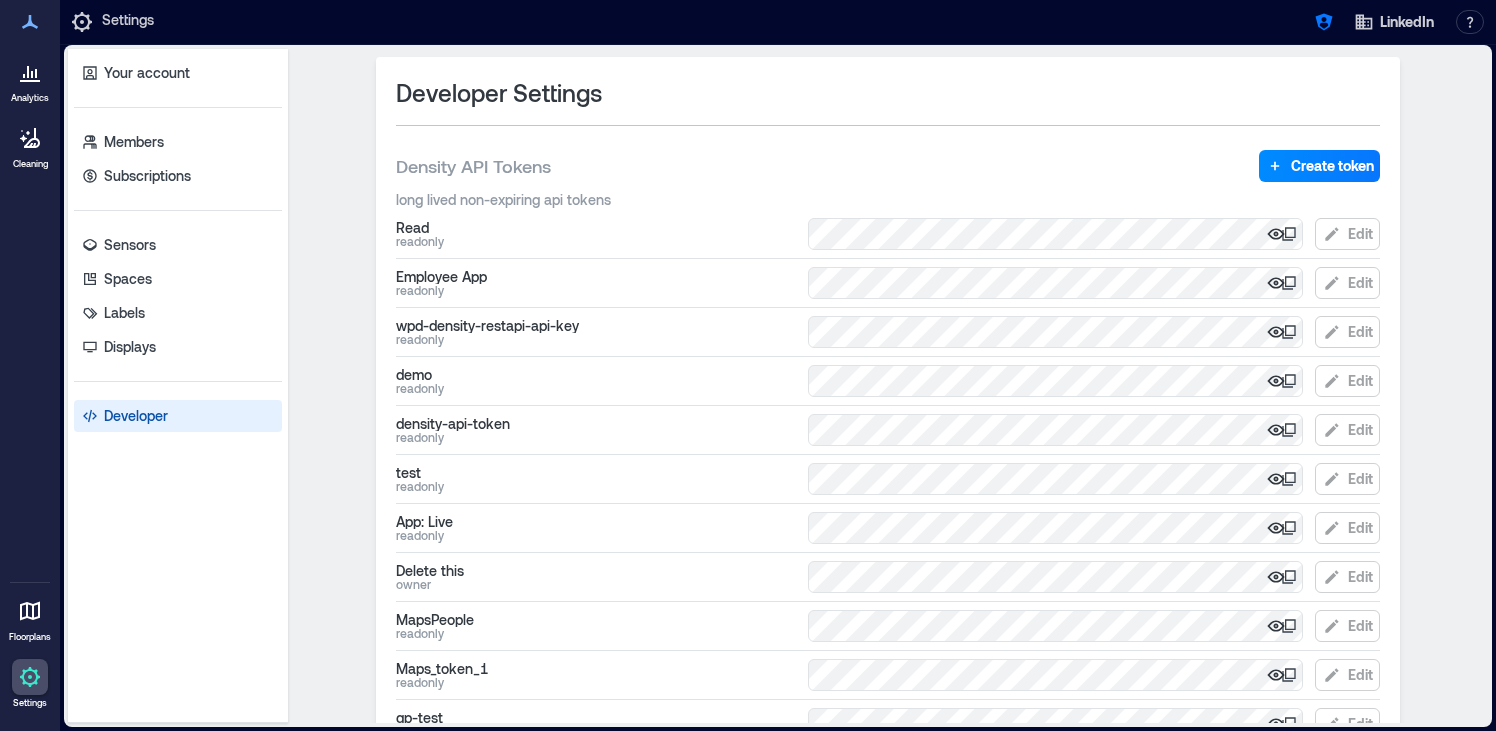 click 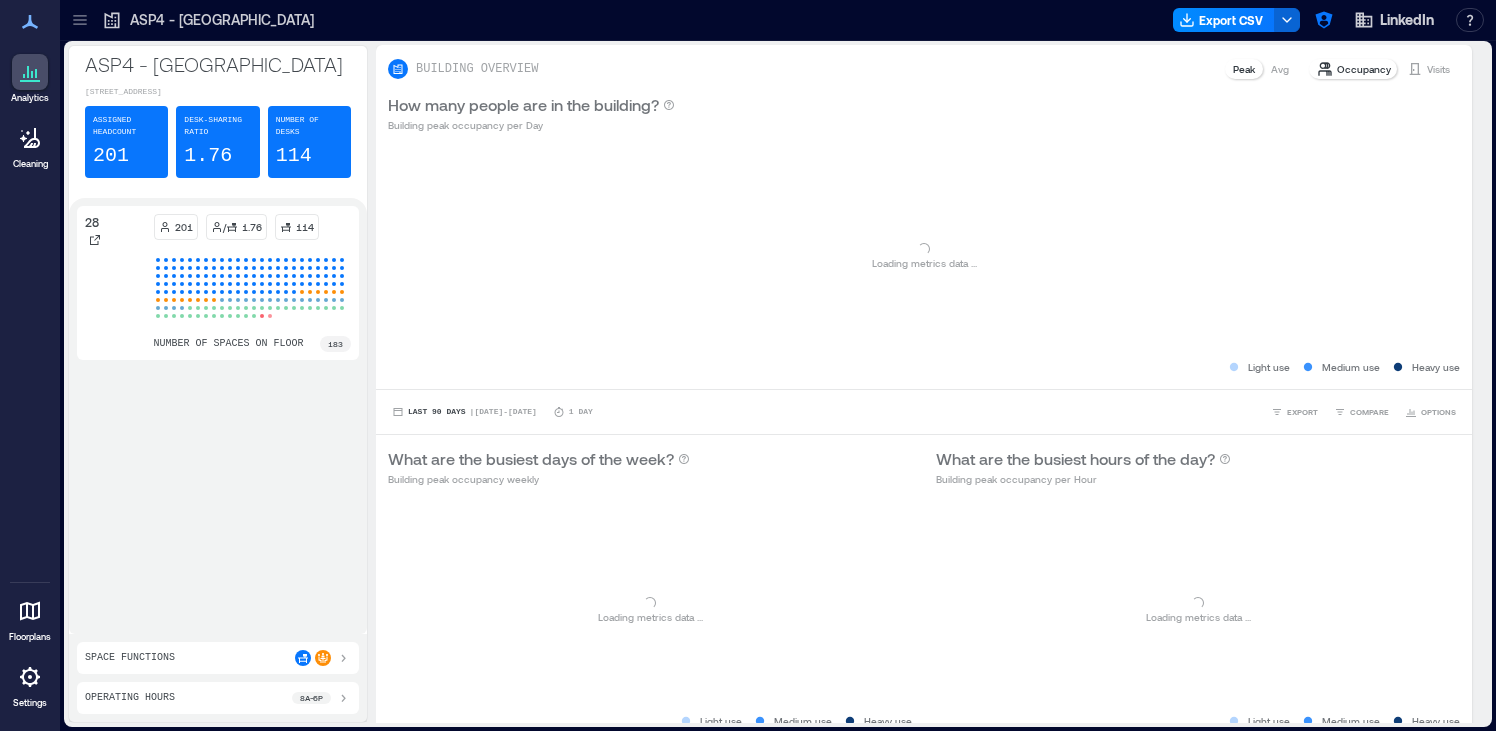 click at bounding box center (80, 20) 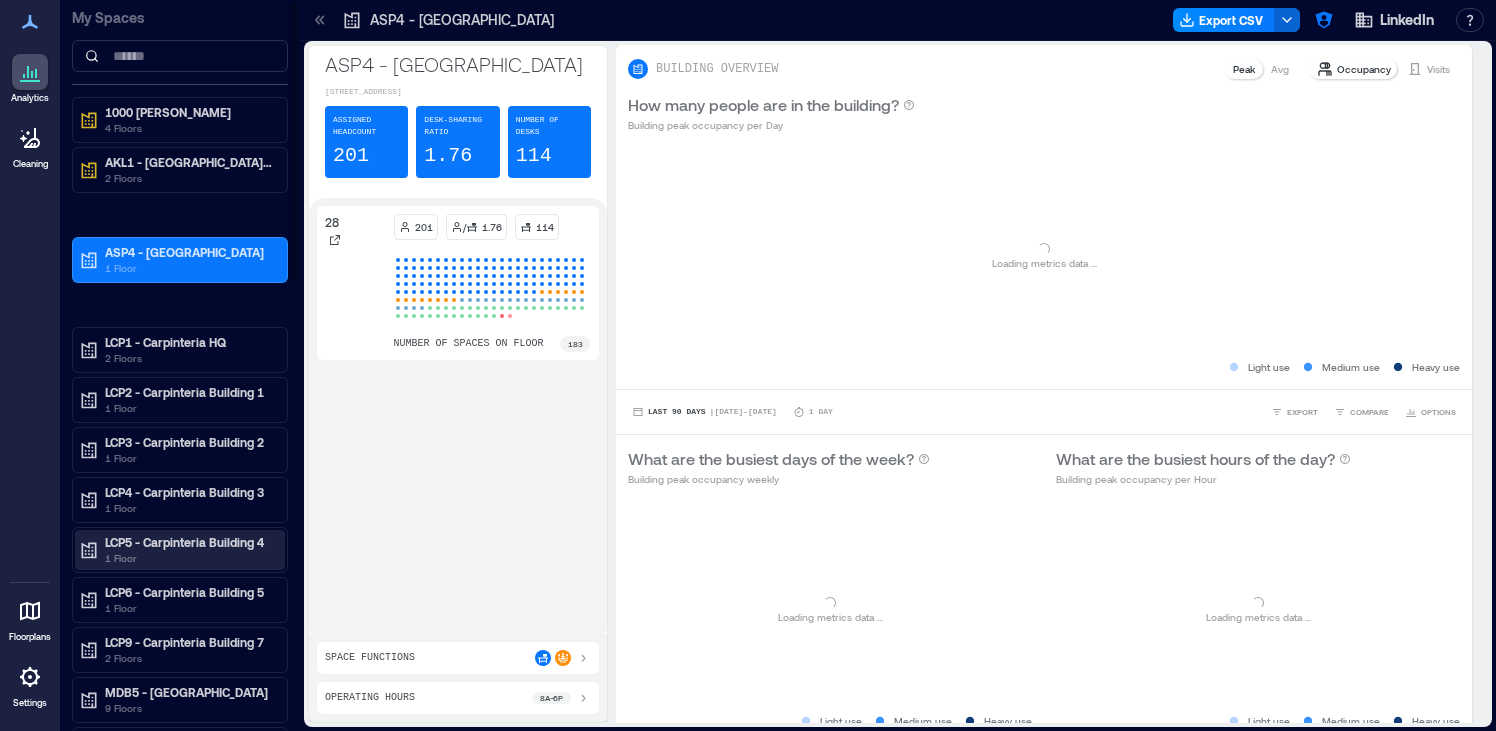 click on "1 Floor" at bounding box center [189, 558] 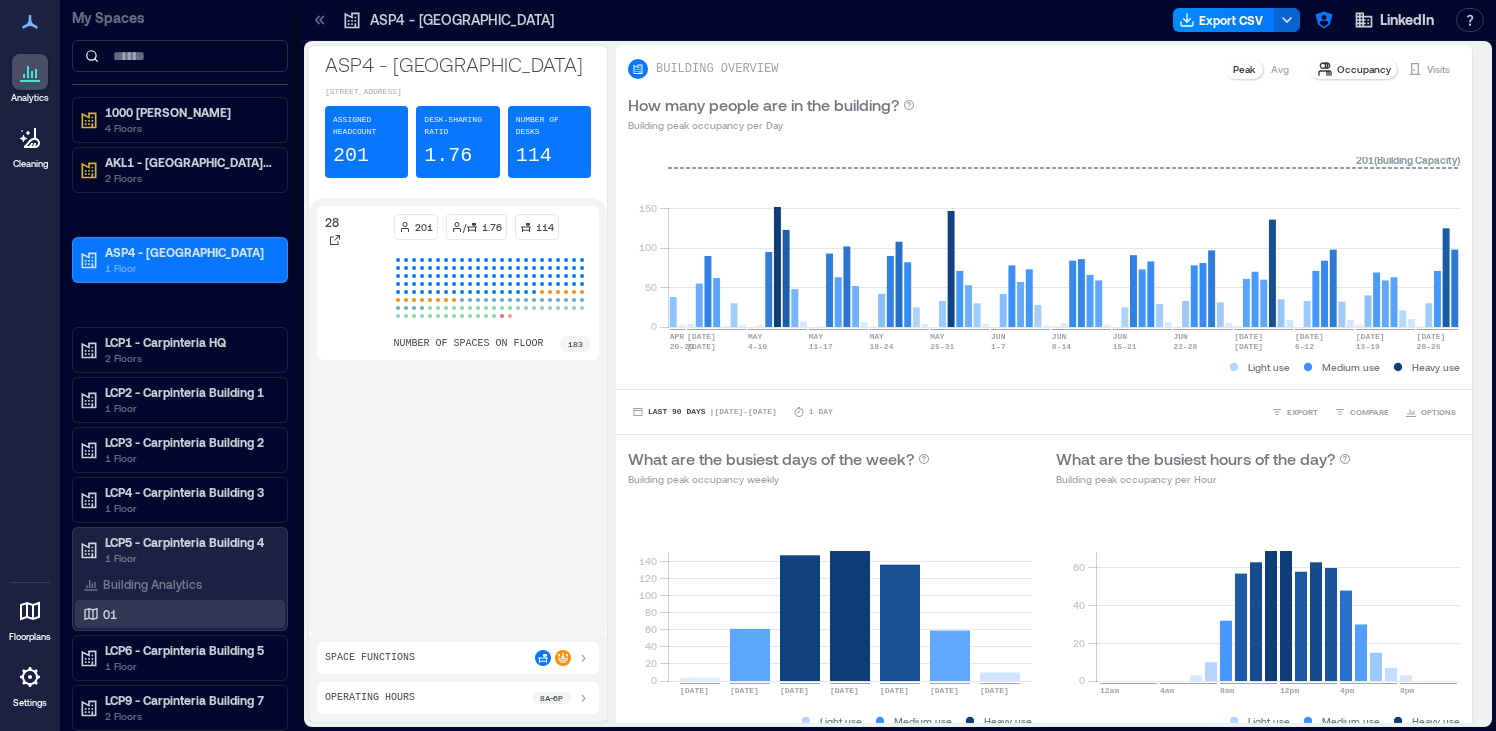 click on "01" at bounding box center (176, 614) 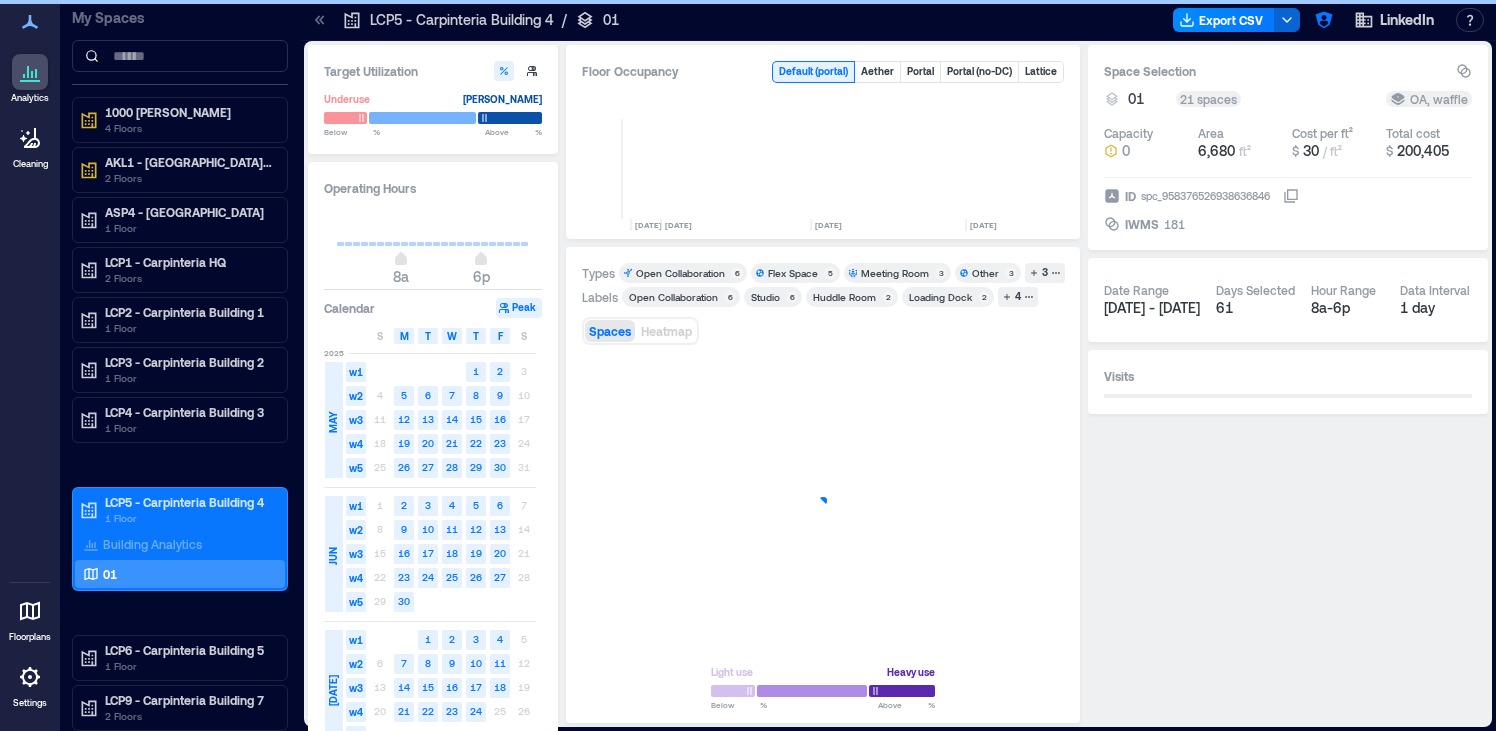 scroll, scrollTop: 0, scrollLeft: 4586, axis: horizontal 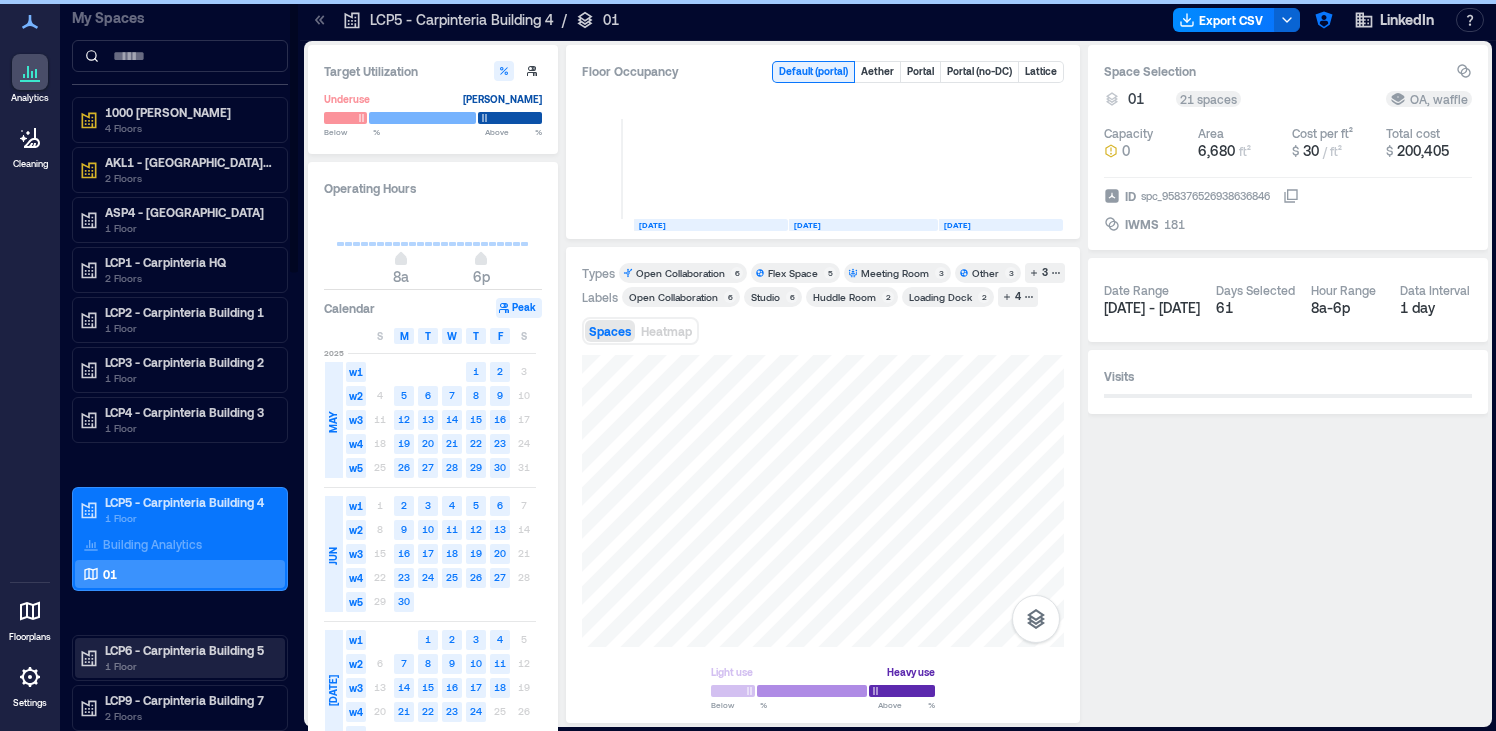 click on "LCP6 - Carpinteria Building 5" at bounding box center [189, 650] 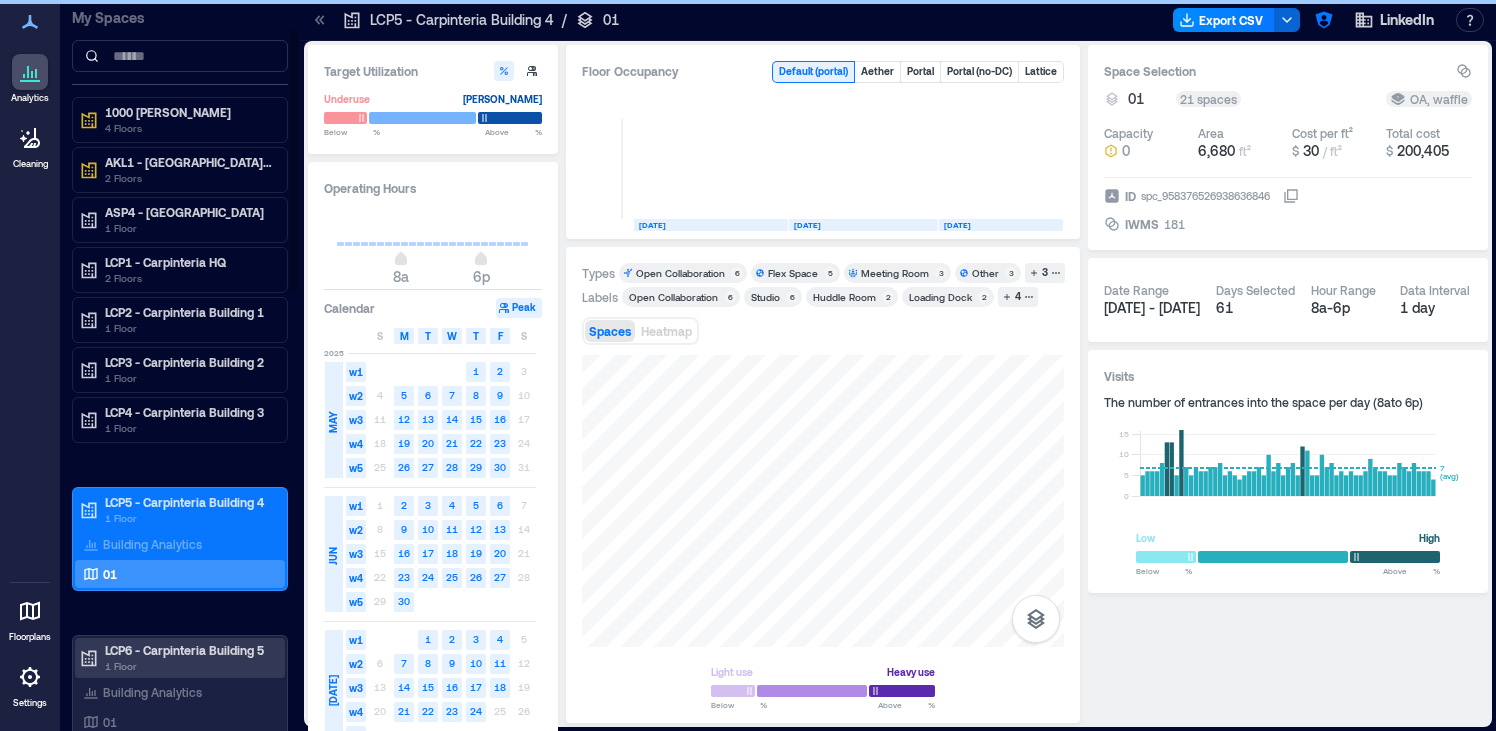 scroll, scrollTop: 92, scrollLeft: 0, axis: vertical 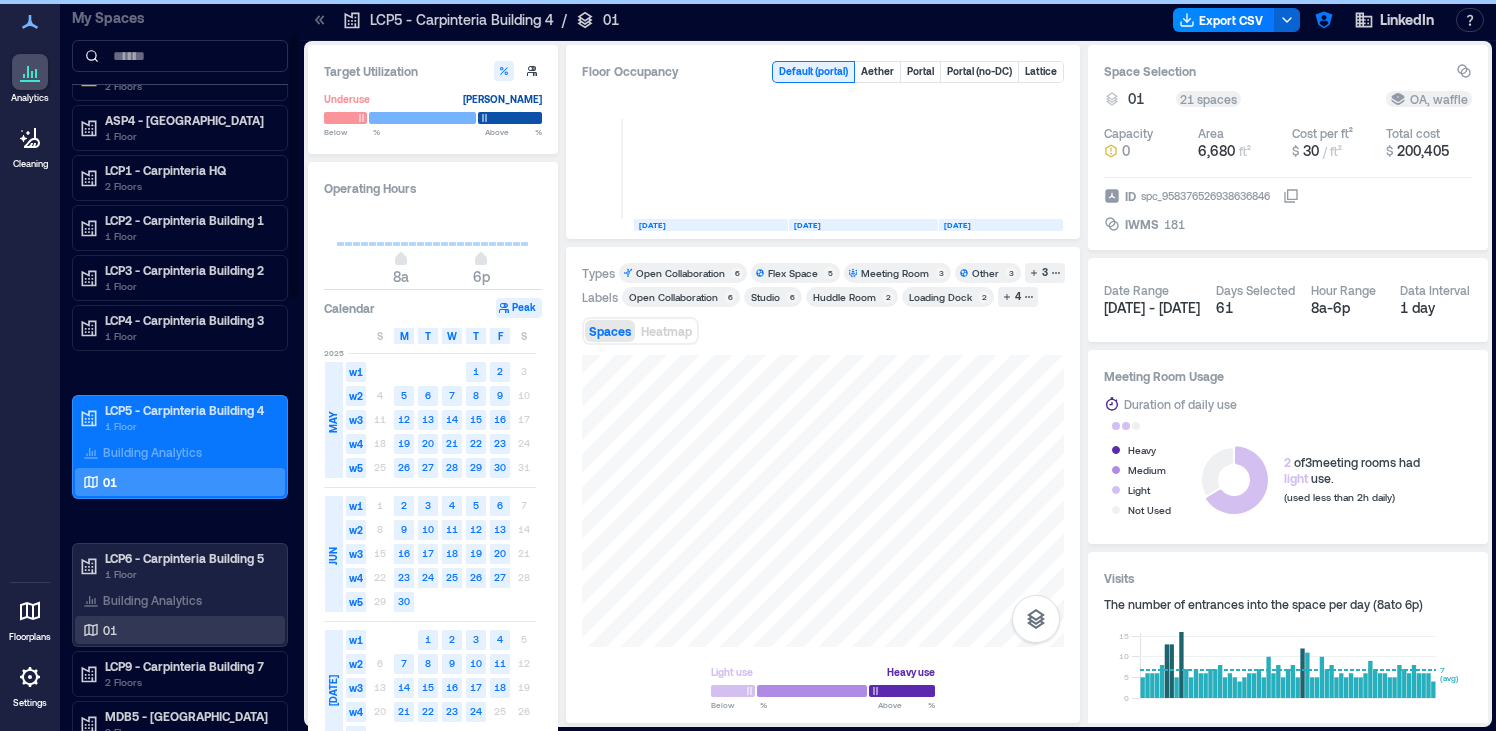 click on "01" at bounding box center [176, 630] 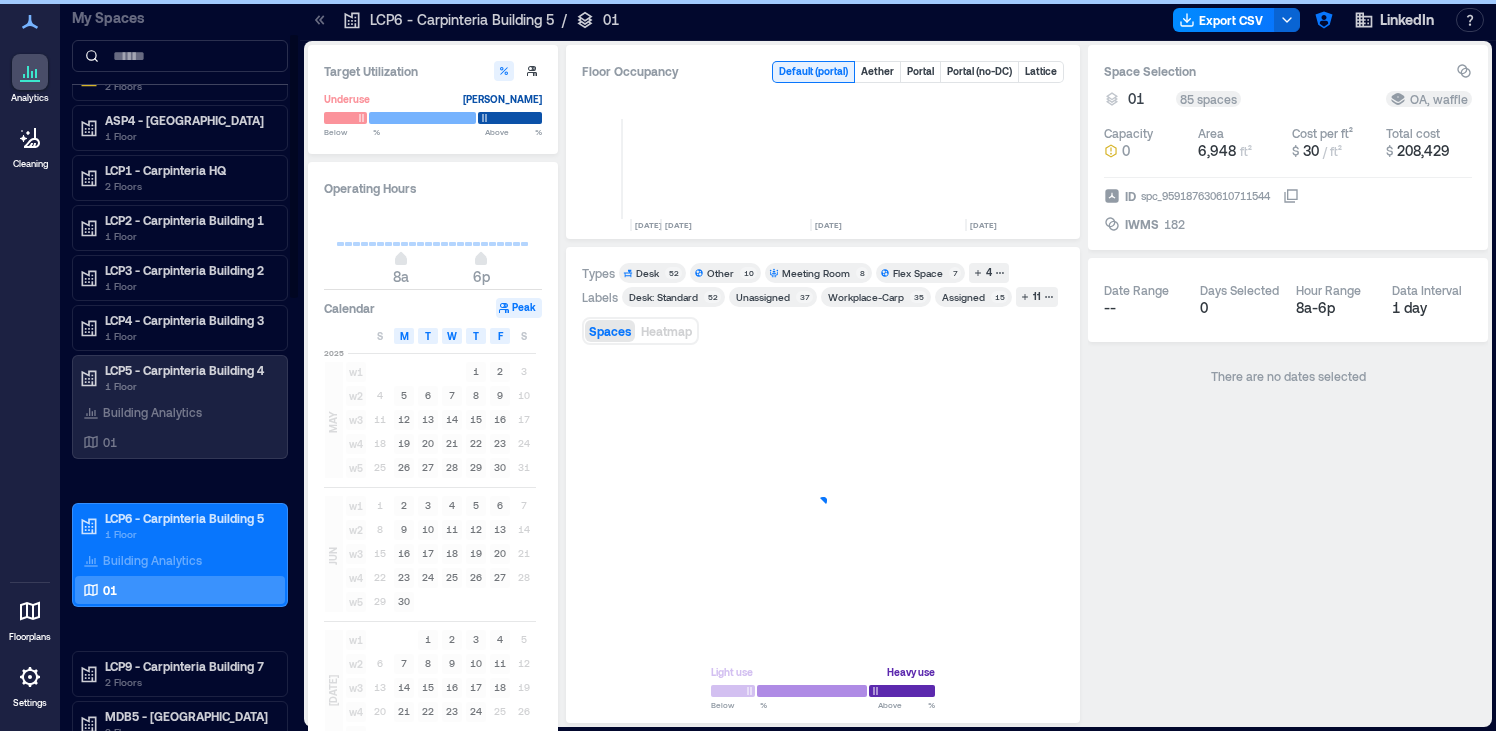 scroll, scrollTop: 0, scrollLeft: 4586, axis: horizontal 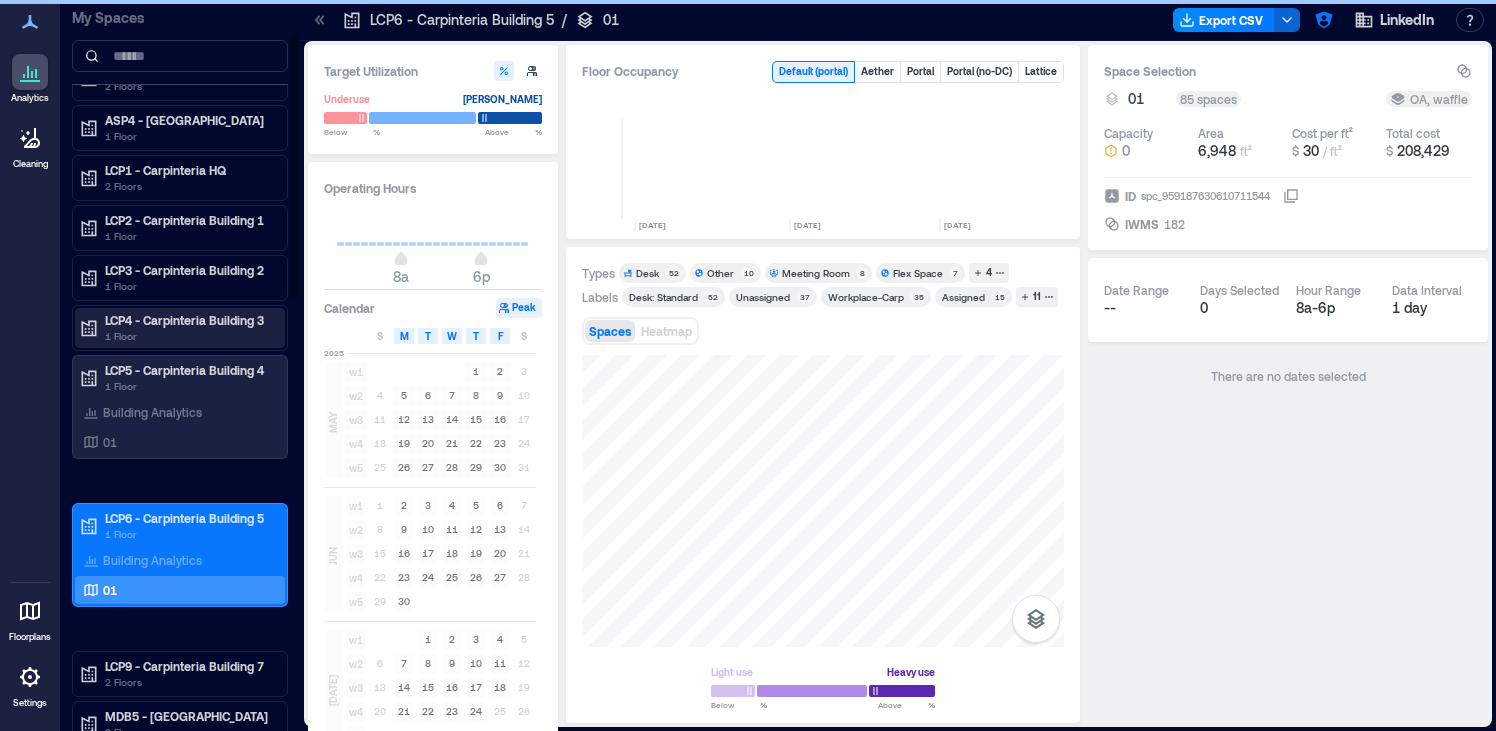 click on "1 Floor" at bounding box center (189, 336) 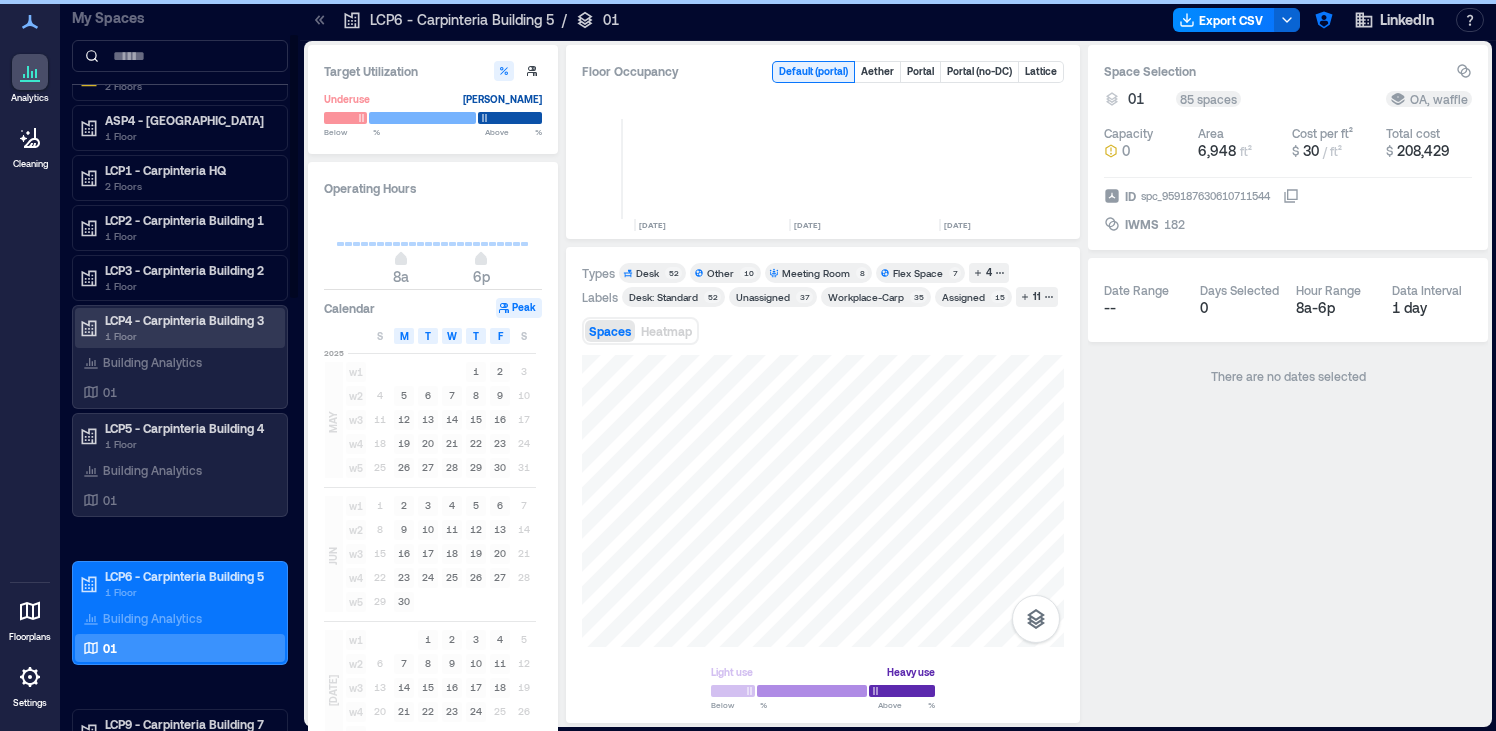 click on "1 Floor" at bounding box center (189, 336) 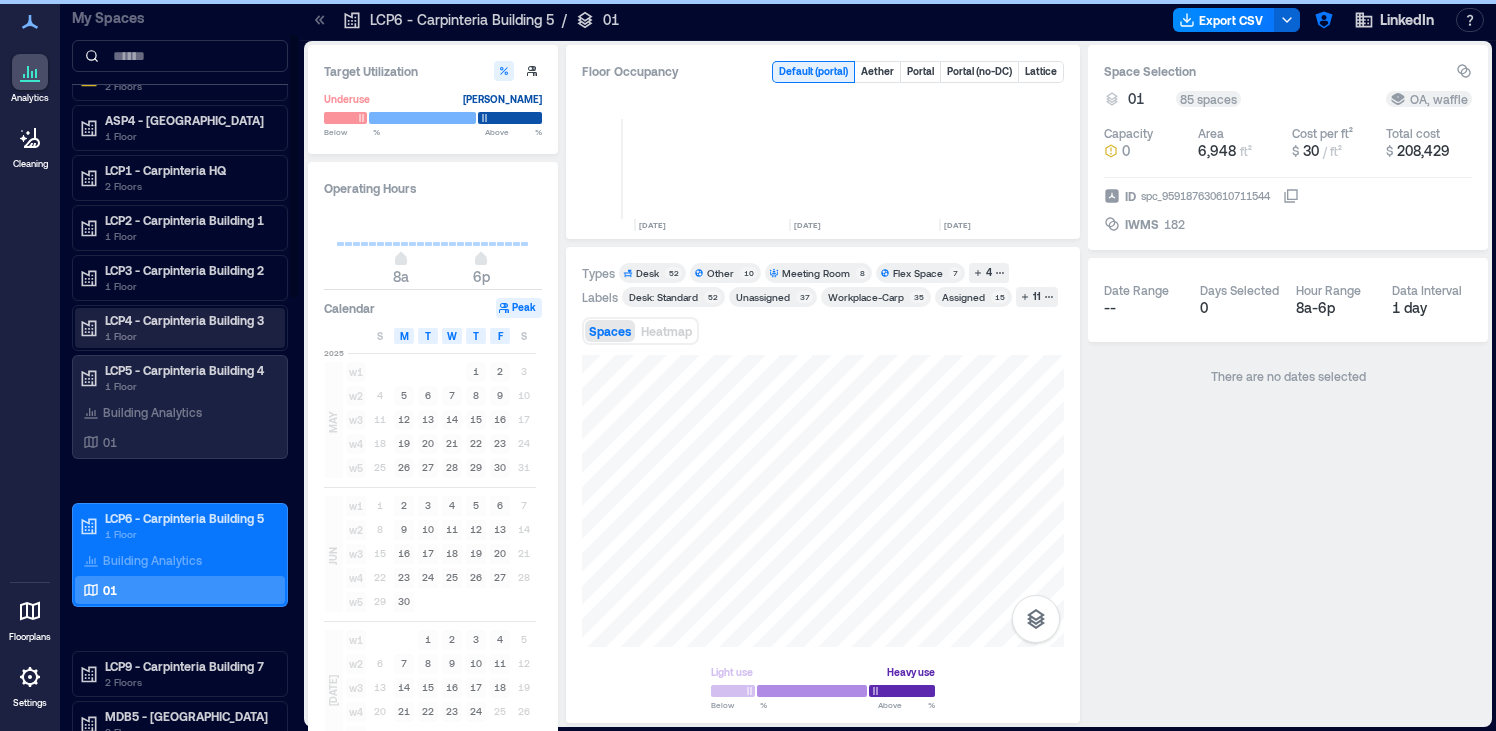 click on "LCP4 - Carpinteria Building 3" at bounding box center (189, 320) 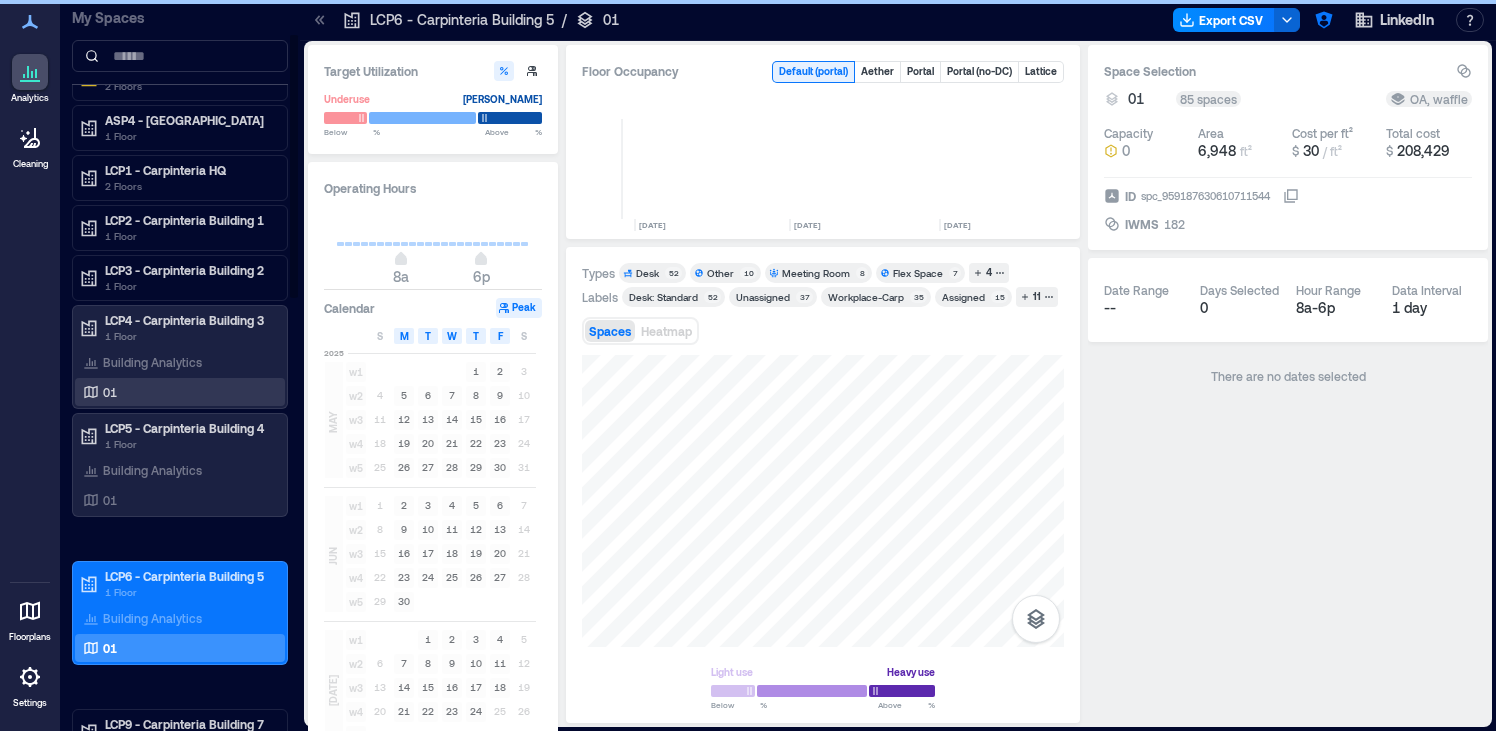 click on "01" at bounding box center (176, 392) 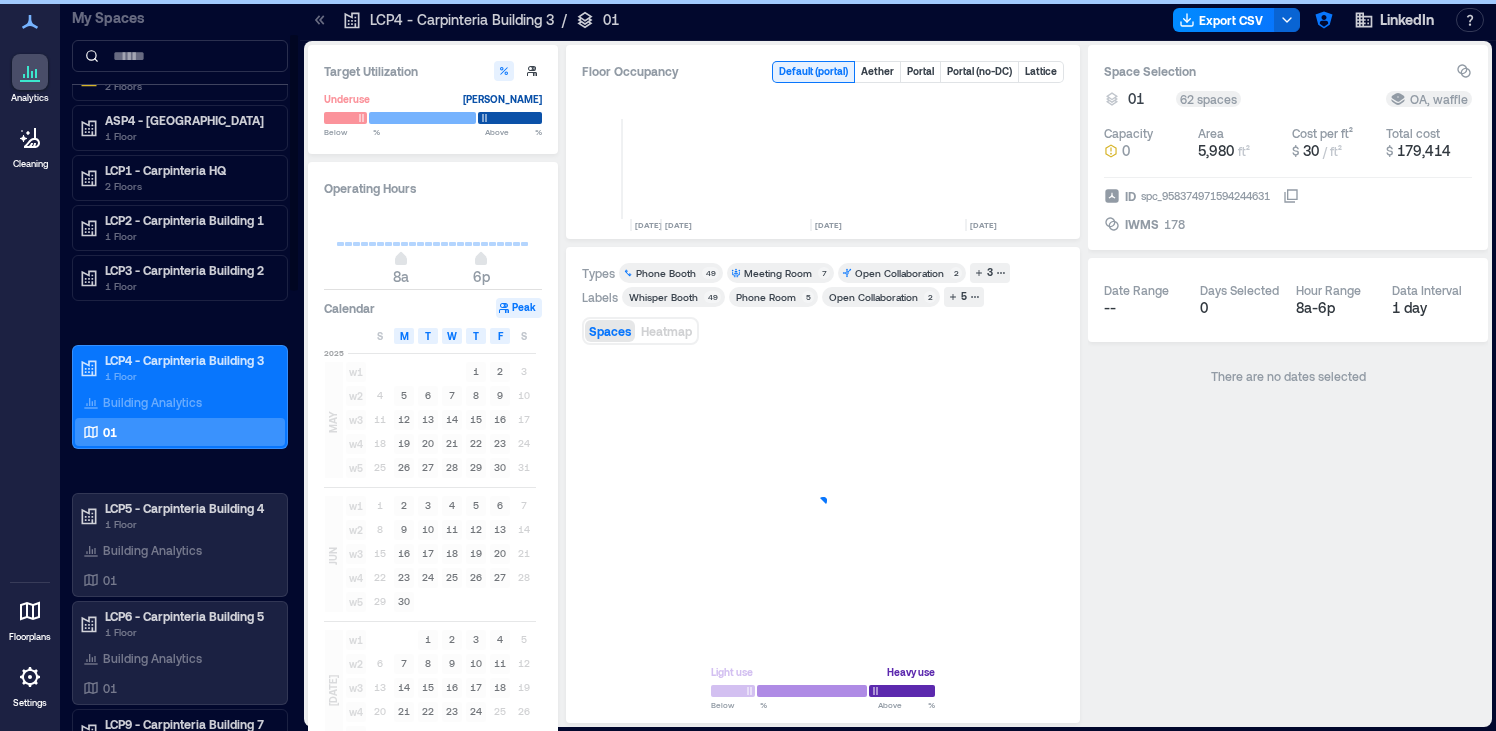 scroll, scrollTop: 0, scrollLeft: 4586, axis: horizontal 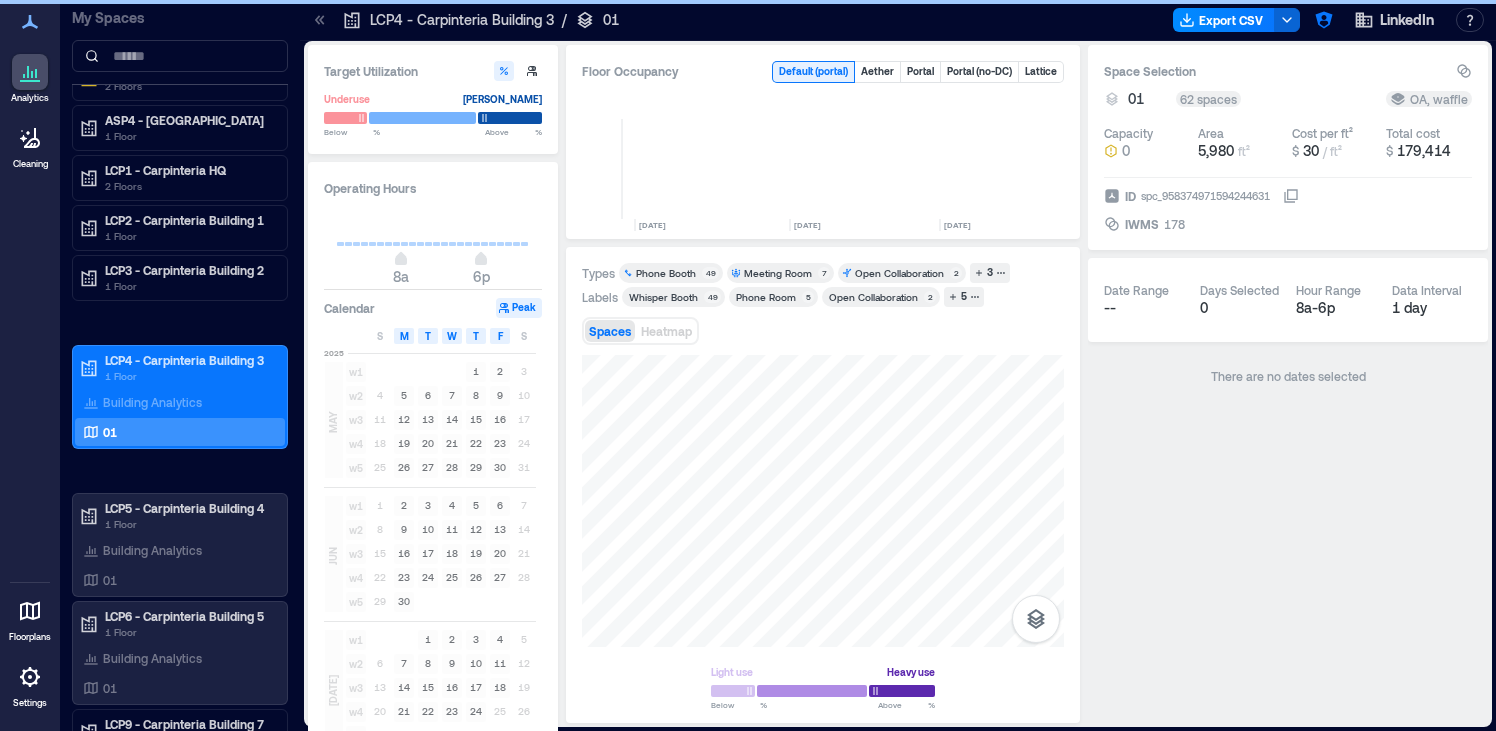 click 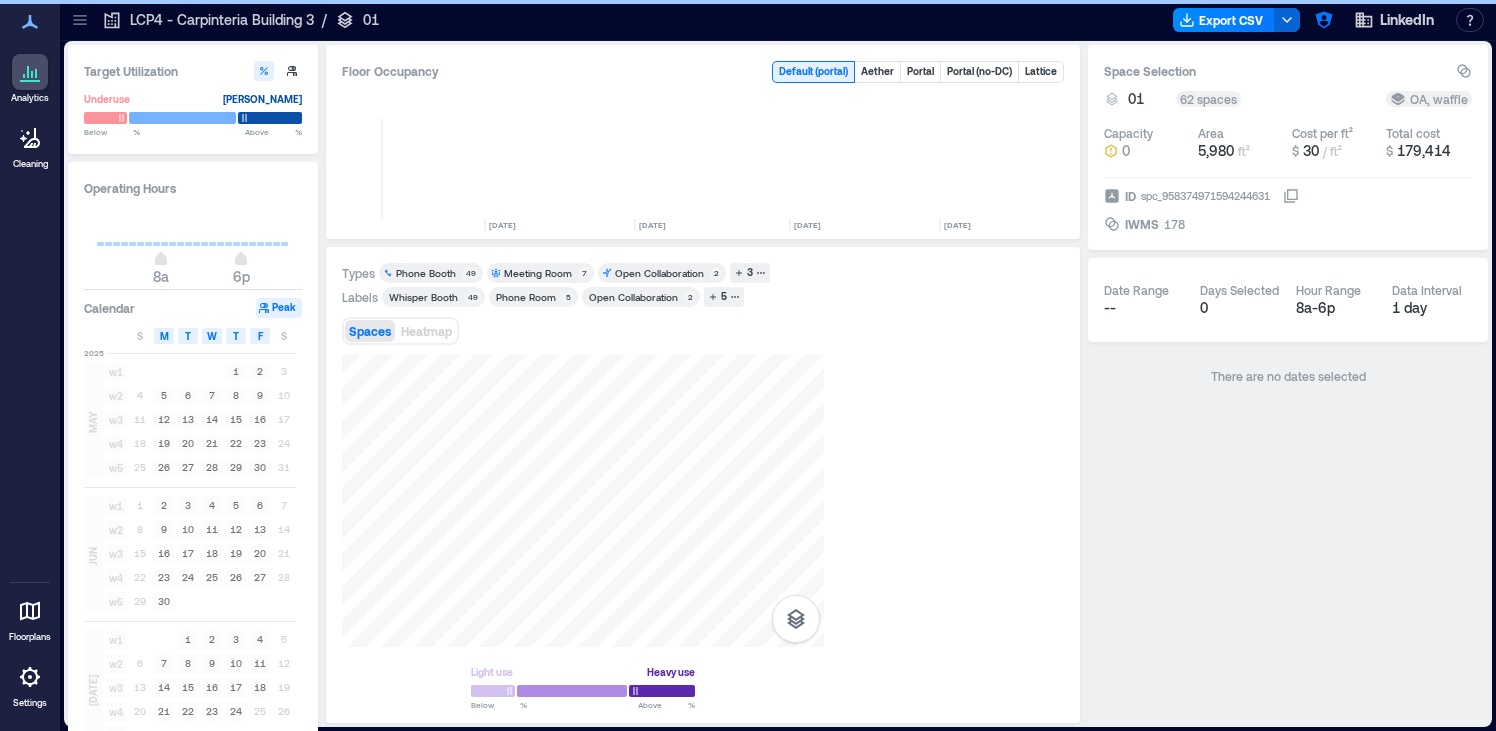 scroll, scrollTop: 0, scrollLeft: 4346, axis: horizontal 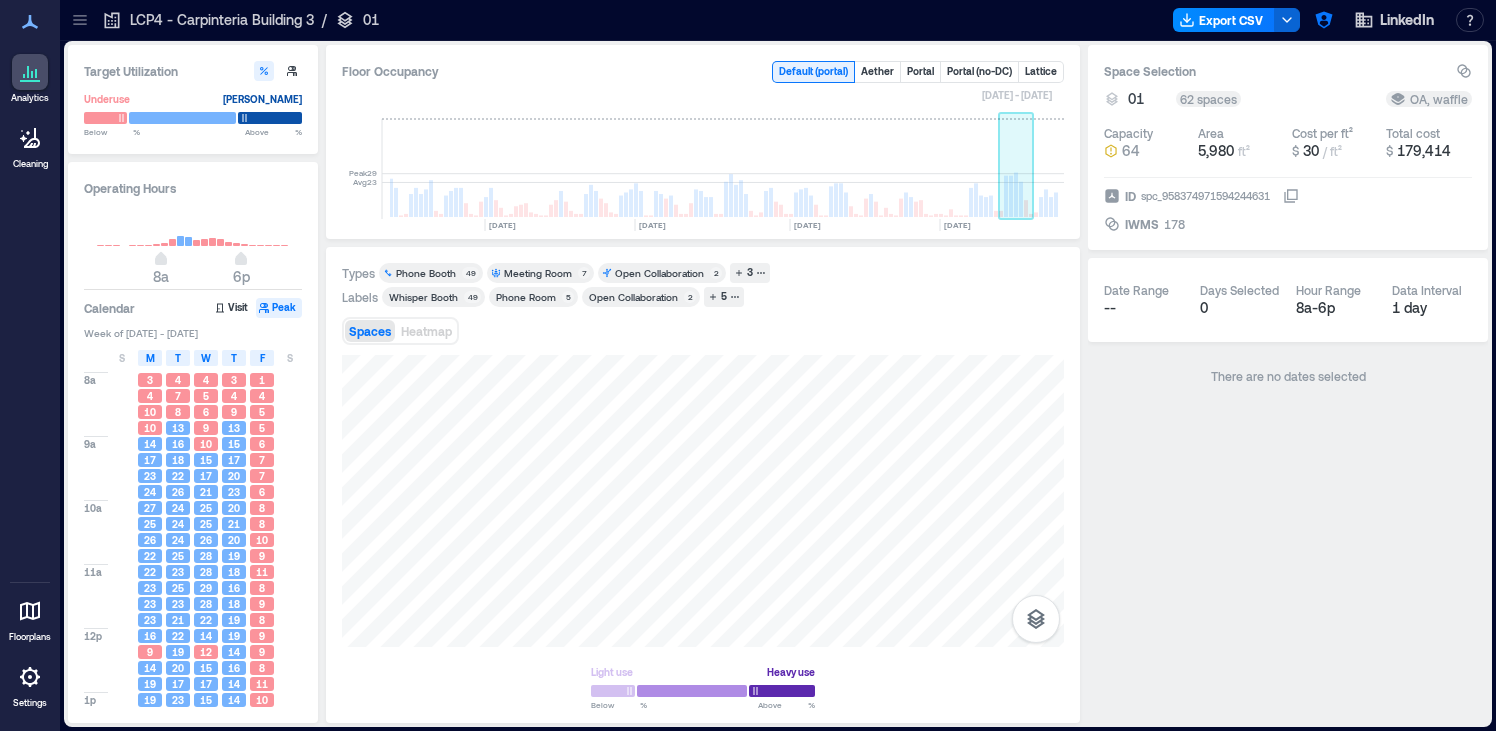 click 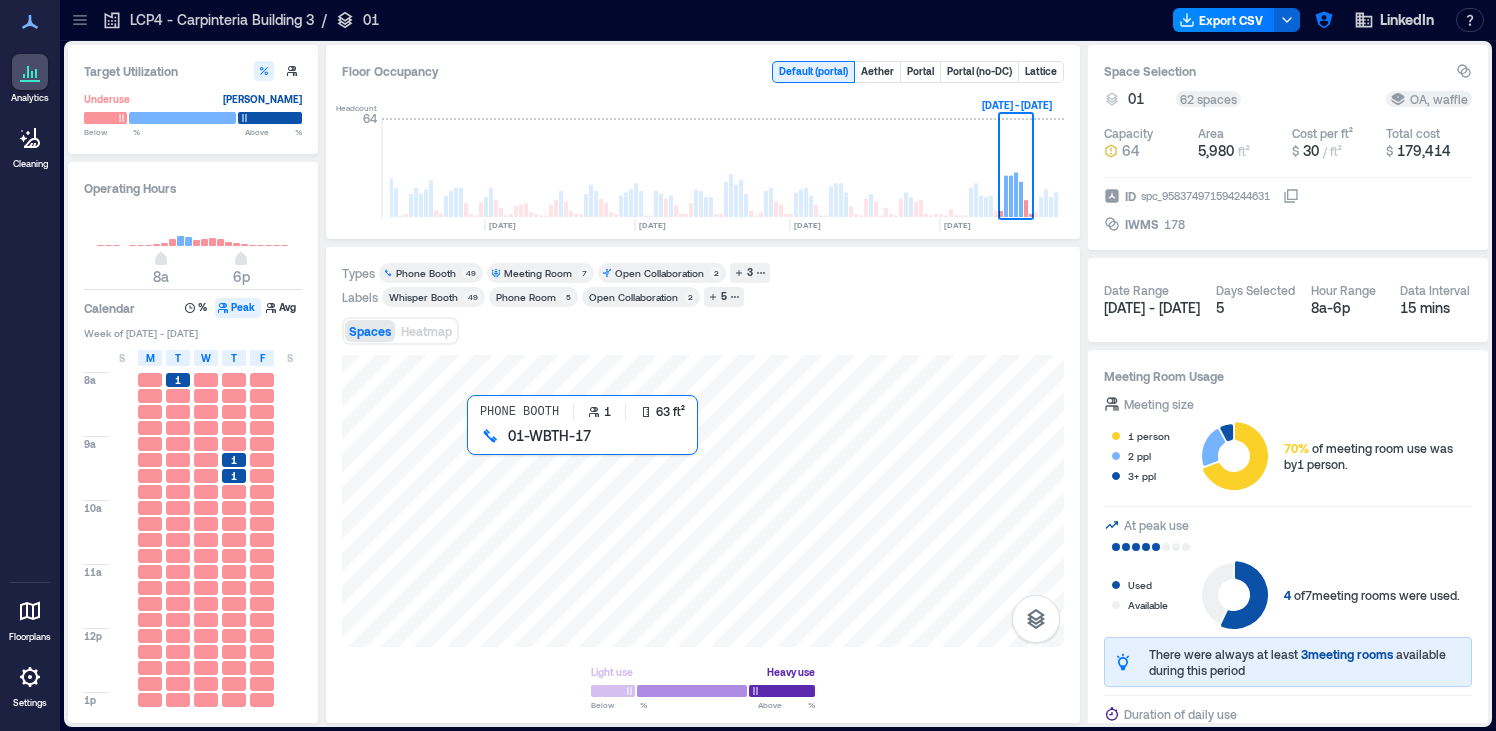 click at bounding box center [703, 501] 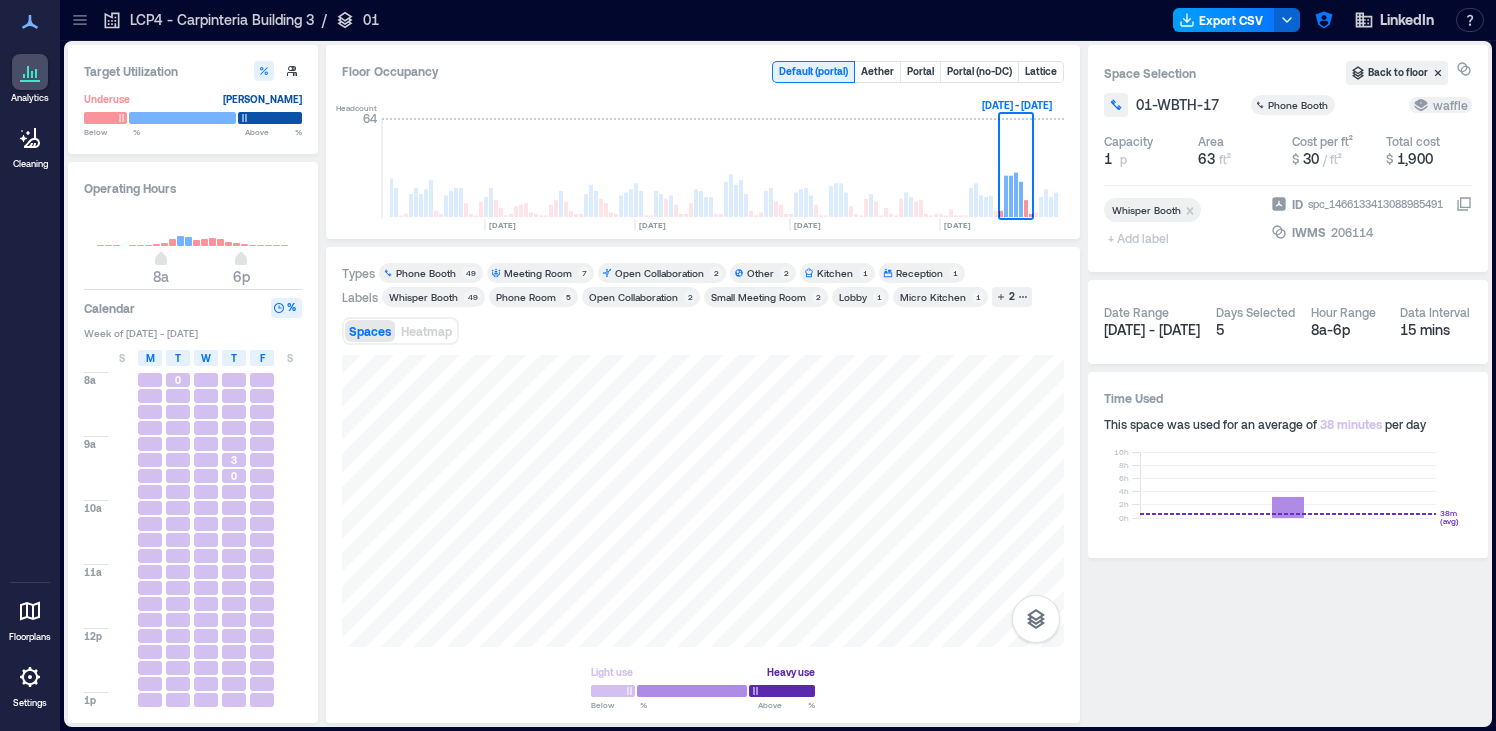 click on "Export CSV" at bounding box center (1224, 20) 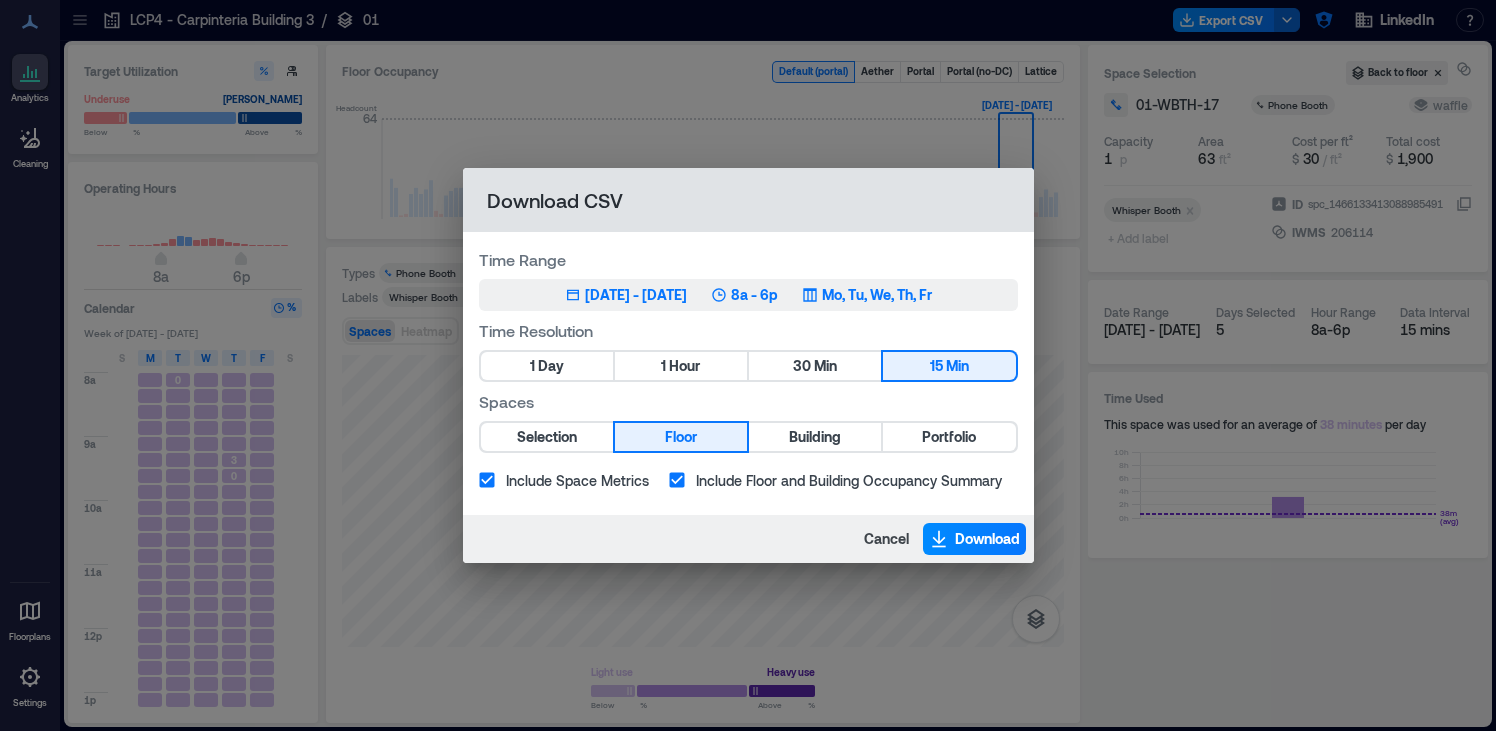 click on "[DATE] - [DATE]" at bounding box center [636, 295] 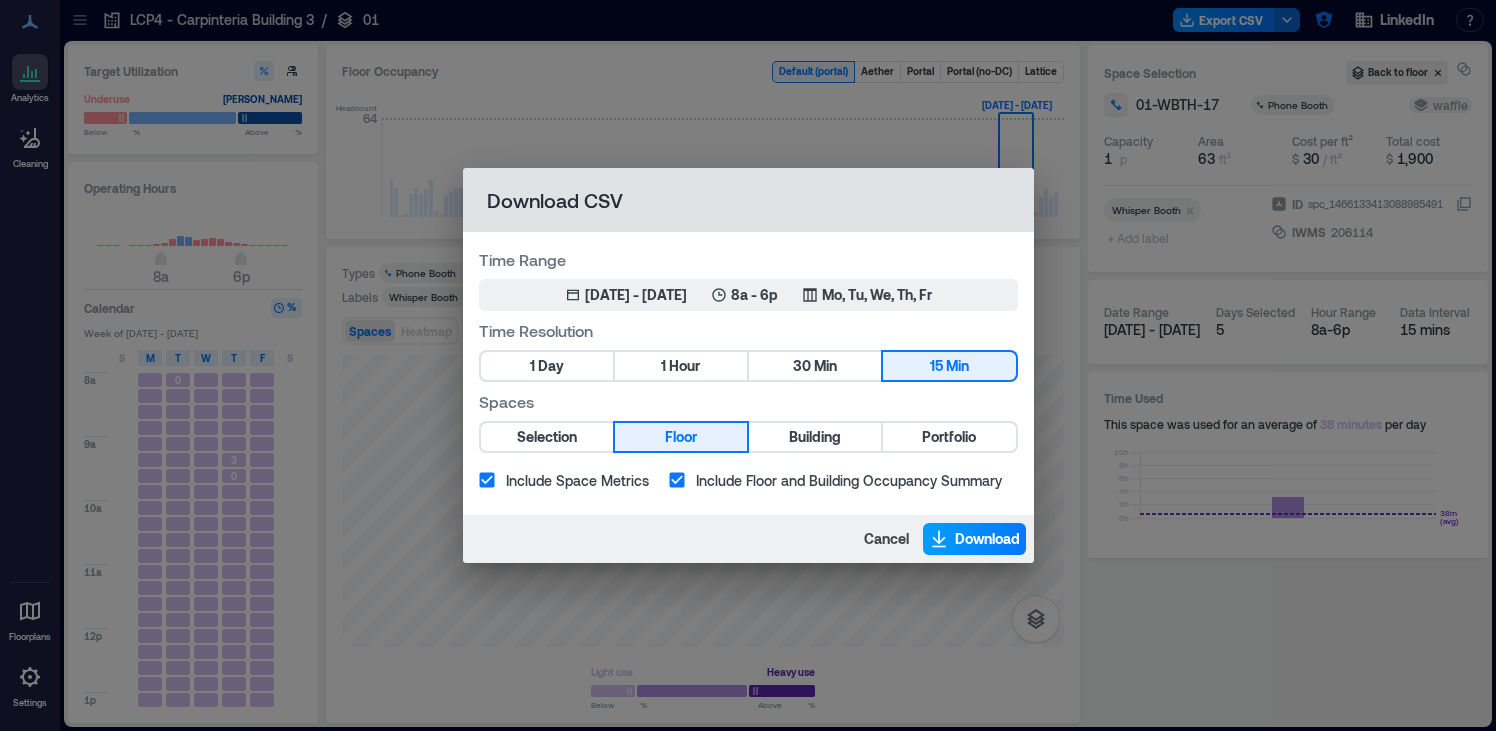 click on "Download" at bounding box center (987, 539) 